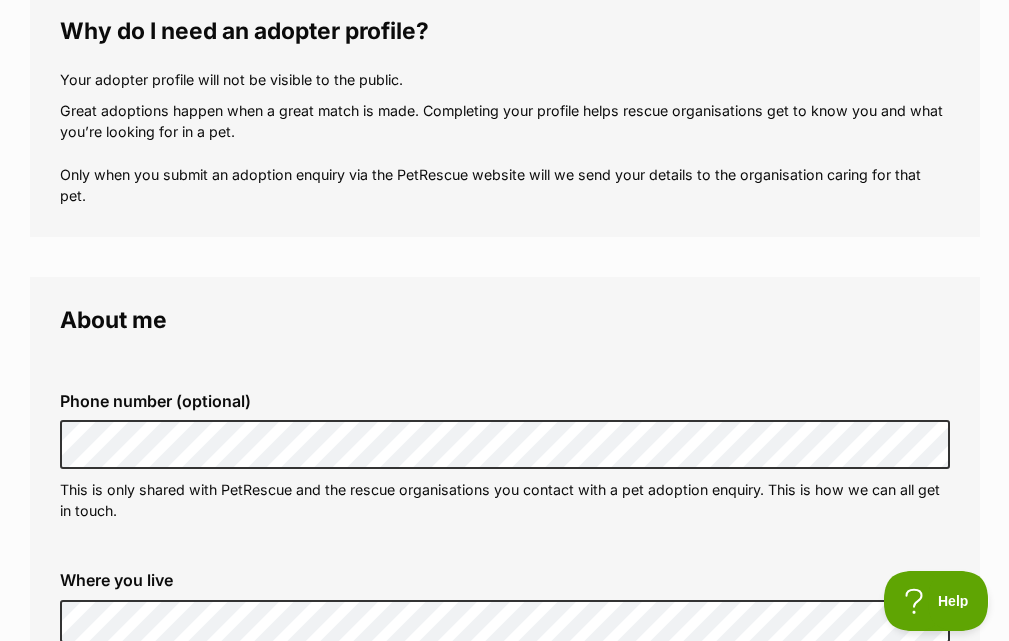 scroll, scrollTop: 0, scrollLeft: 0, axis: both 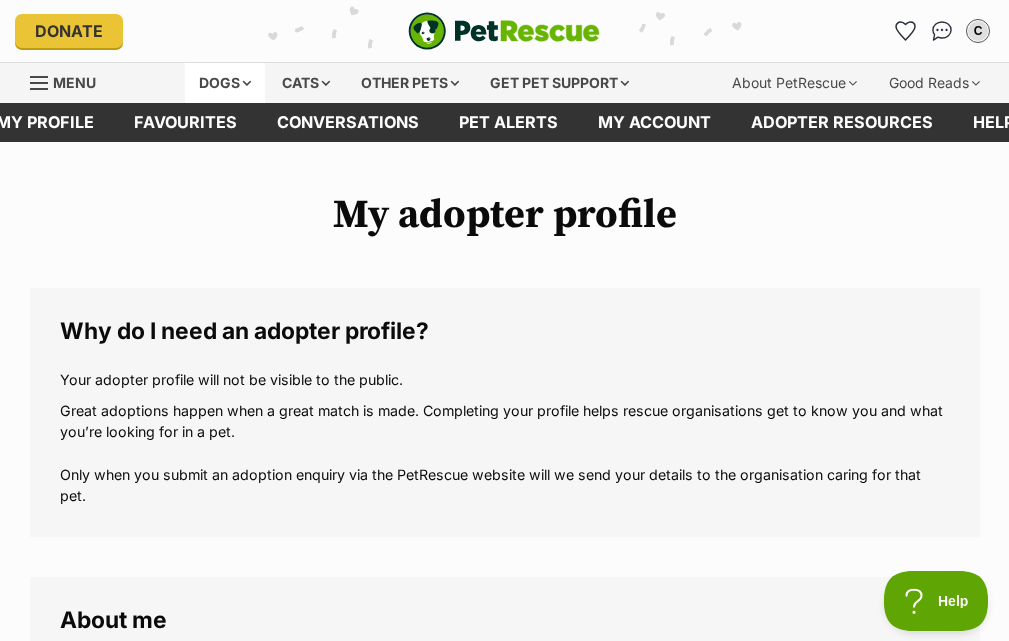 click on "Dogs" at bounding box center [225, 83] 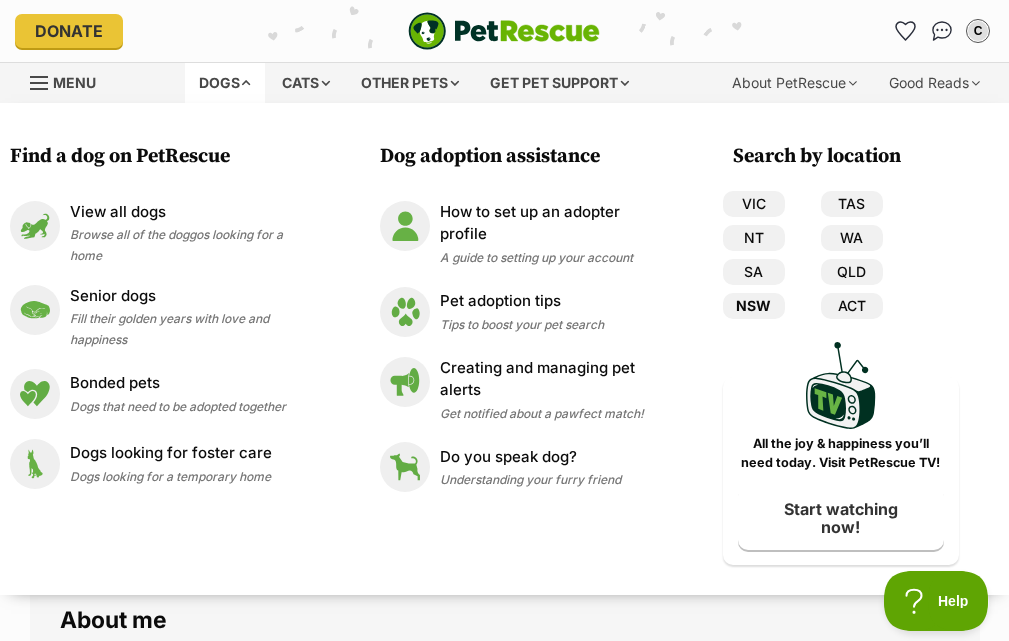 click on "NSW" at bounding box center [754, 306] 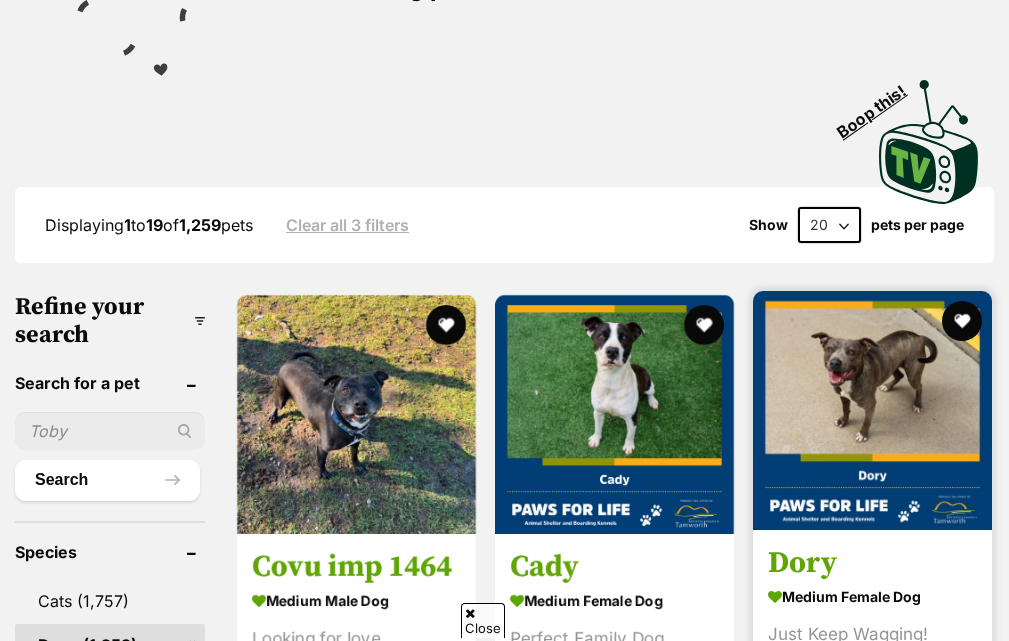scroll, scrollTop: 600, scrollLeft: 0, axis: vertical 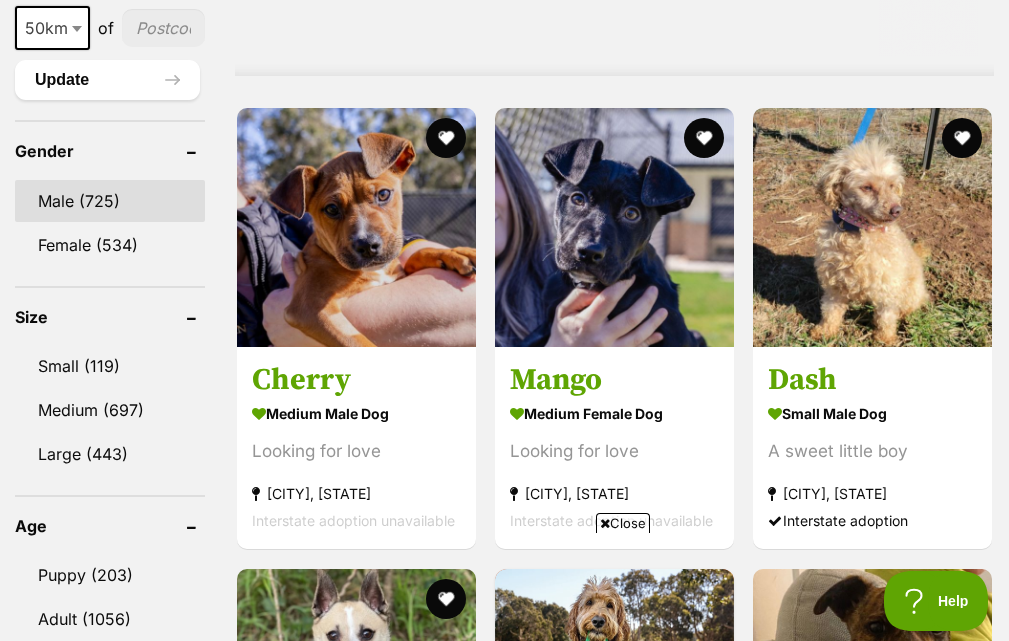 click on "Male (725)" at bounding box center (110, 201) 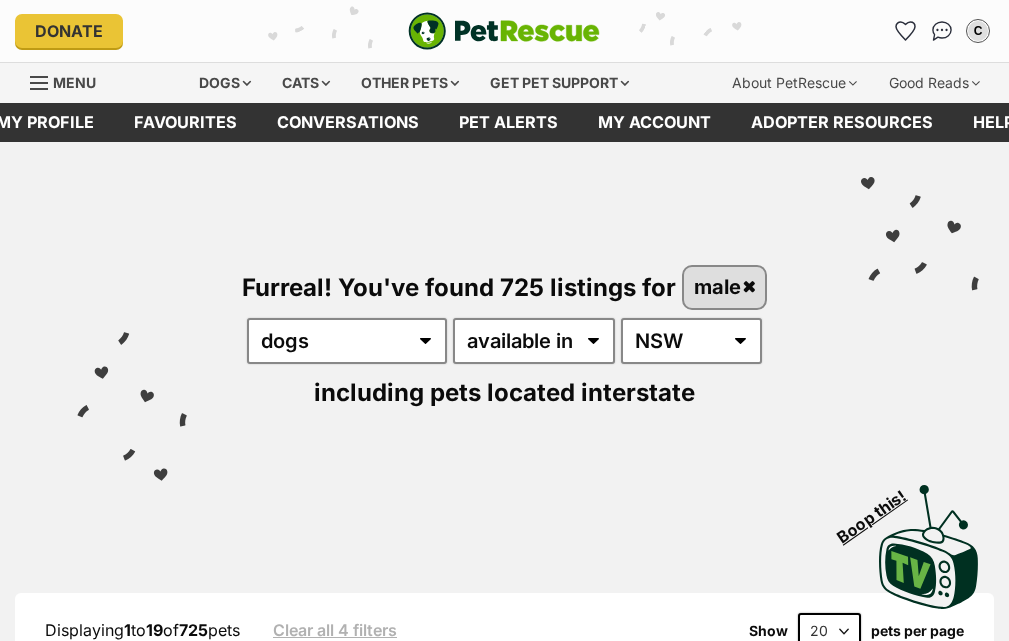 scroll, scrollTop: 0, scrollLeft: 0, axis: both 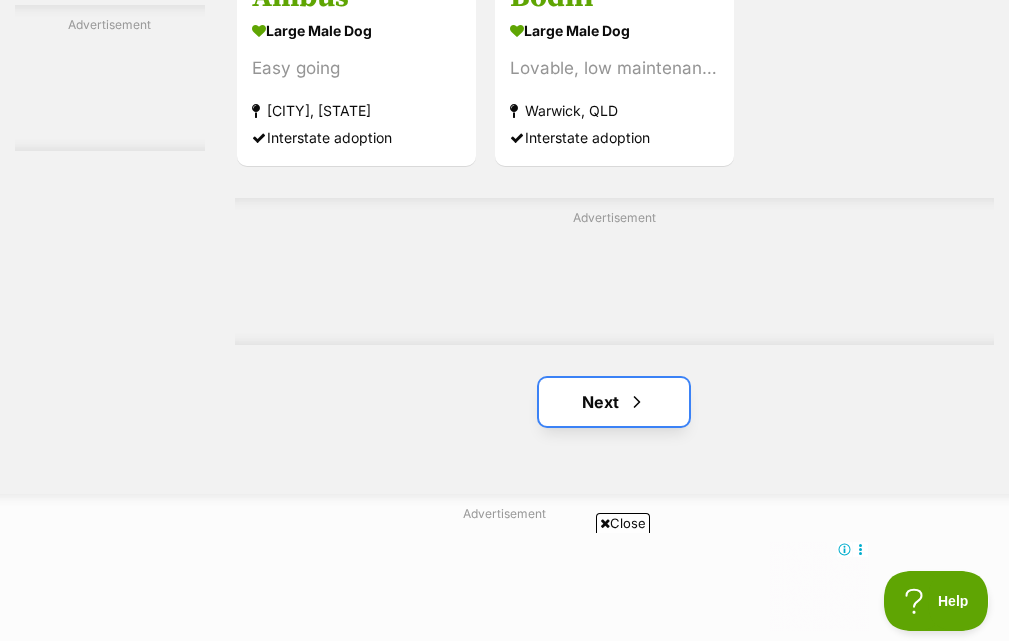 click on "Next" at bounding box center (614, 402) 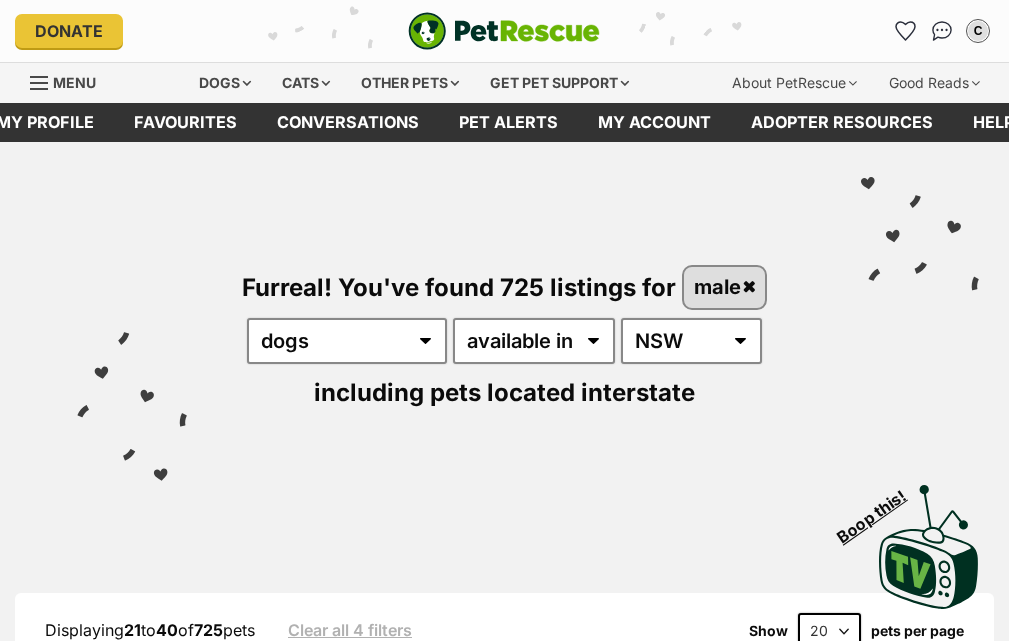 scroll, scrollTop: 0, scrollLeft: 0, axis: both 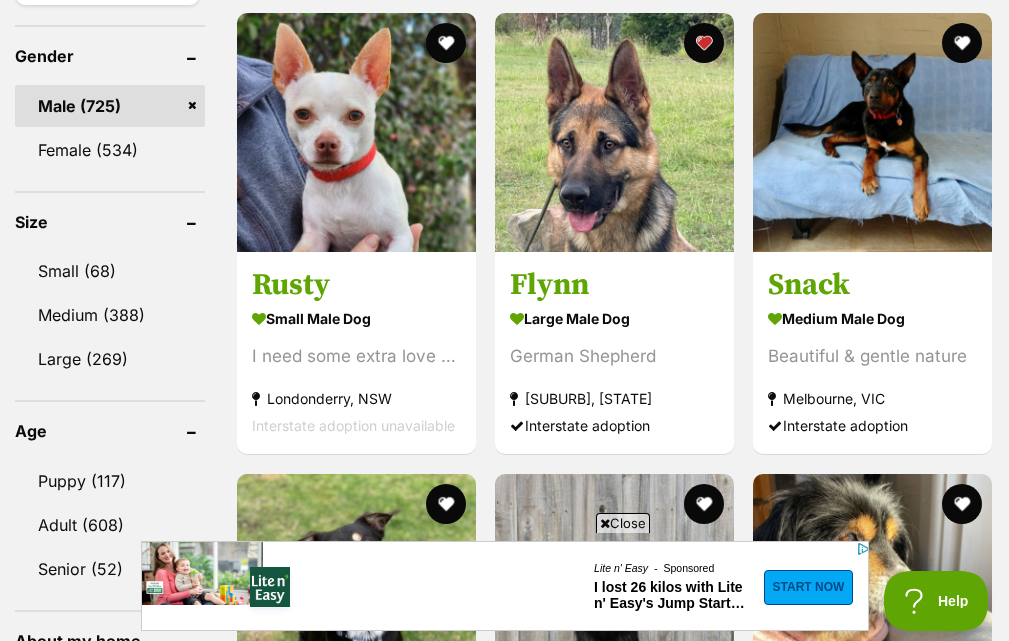 click at bounding box center [605, 523] 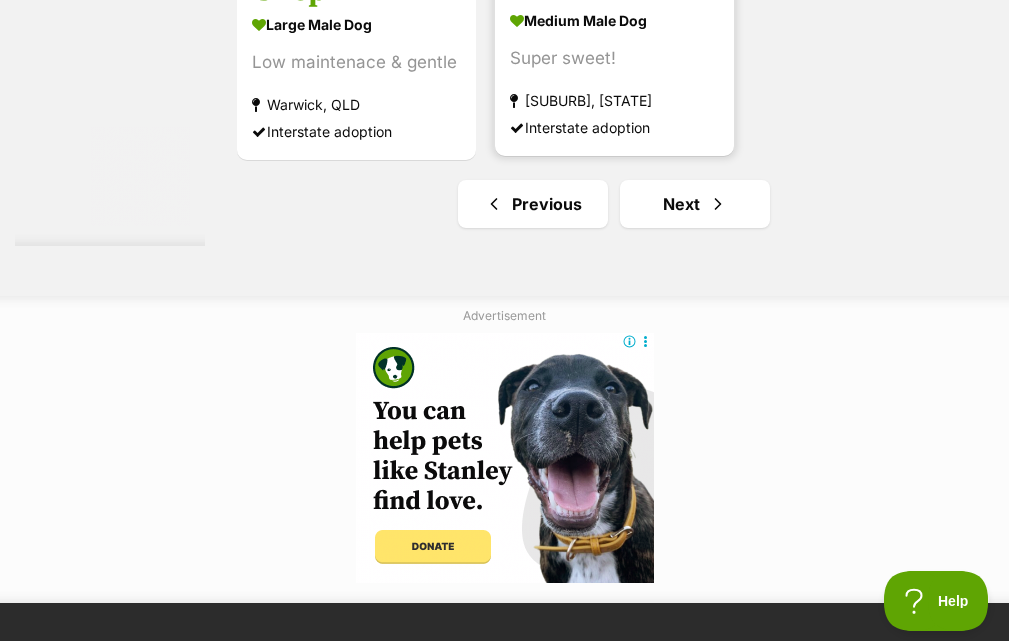 scroll, scrollTop: 4300, scrollLeft: 0, axis: vertical 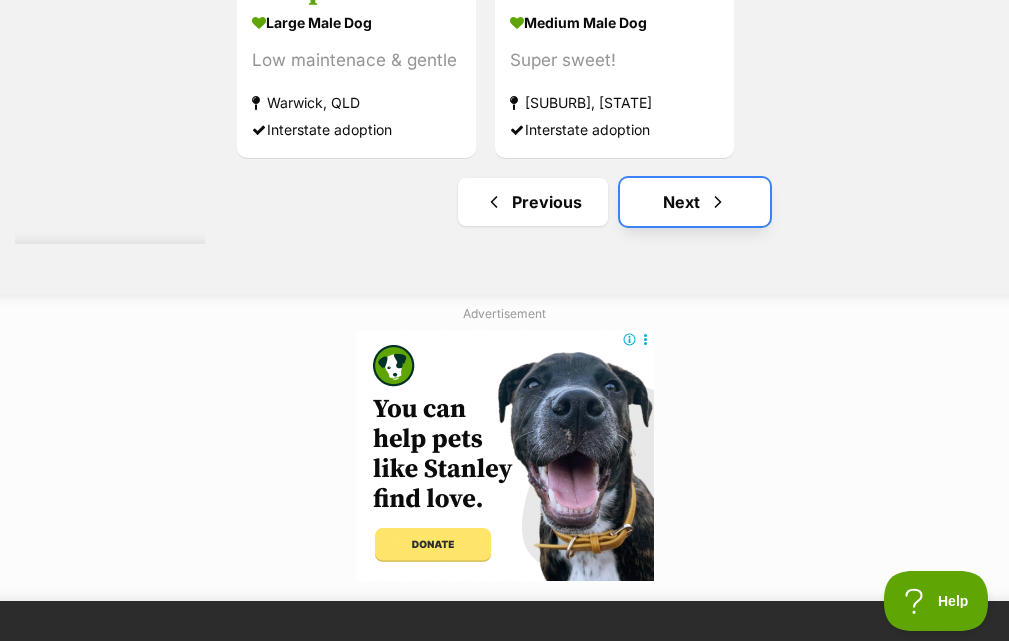 click on "Next" at bounding box center (695, 202) 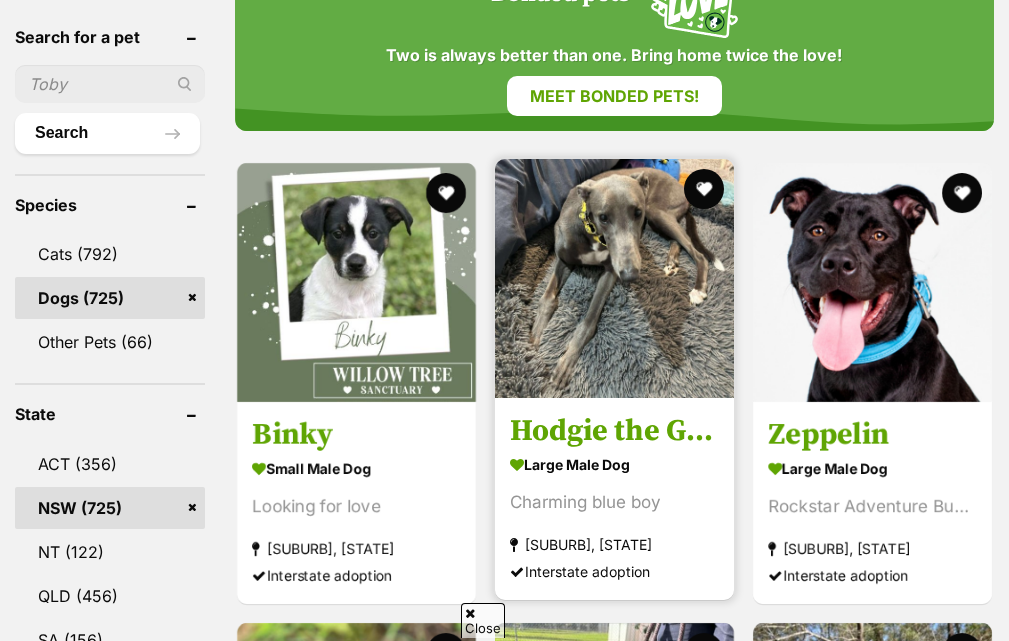 scroll, scrollTop: 800, scrollLeft: 0, axis: vertical 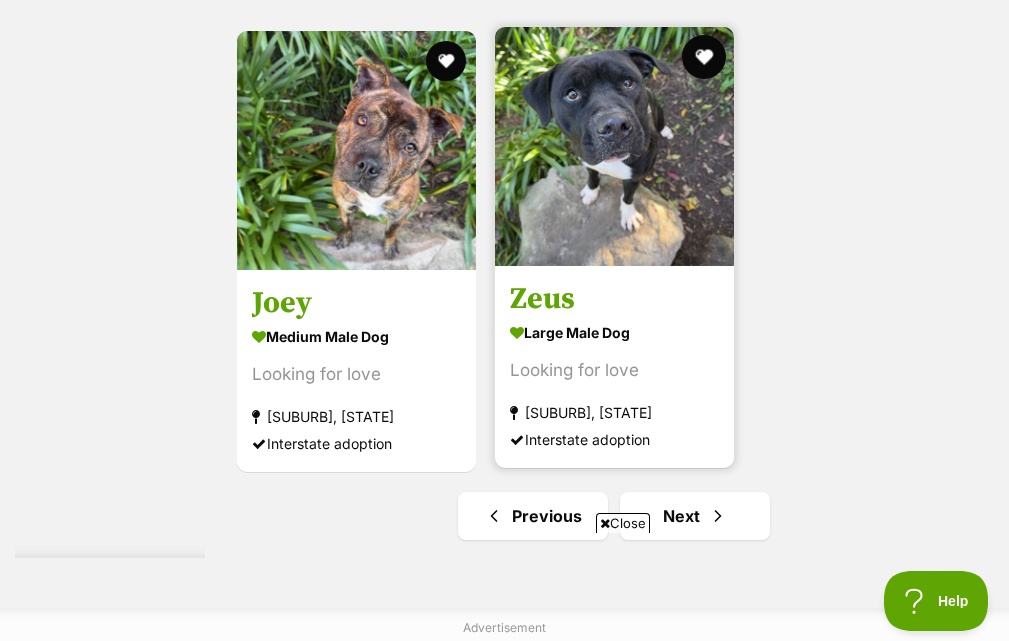 click at bounding box center (704, 57) 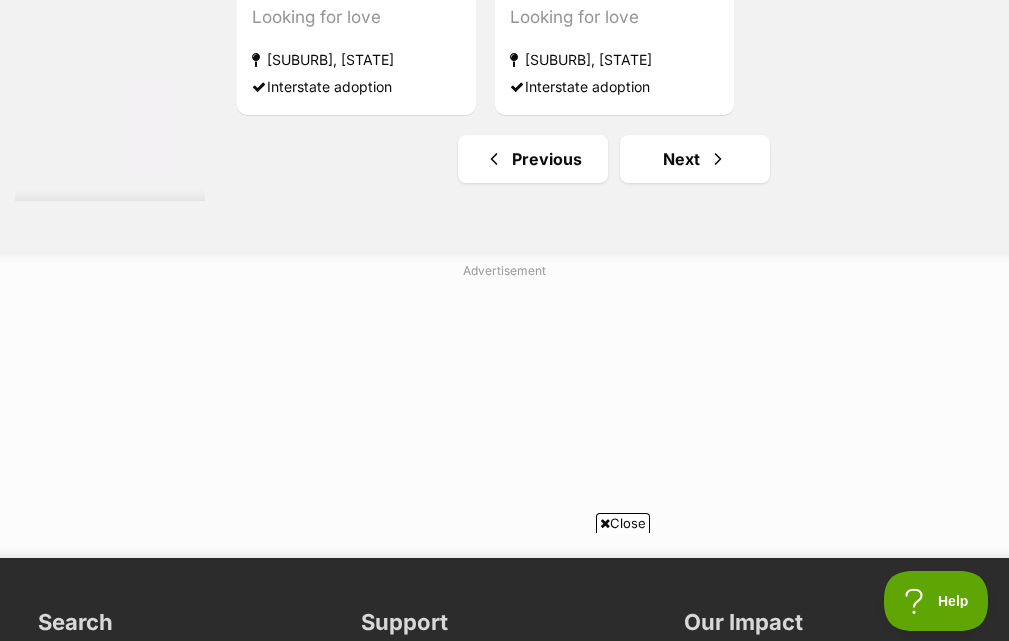 scroll, scrollTop: 4600, scrollLeft: 0, axis: vertical 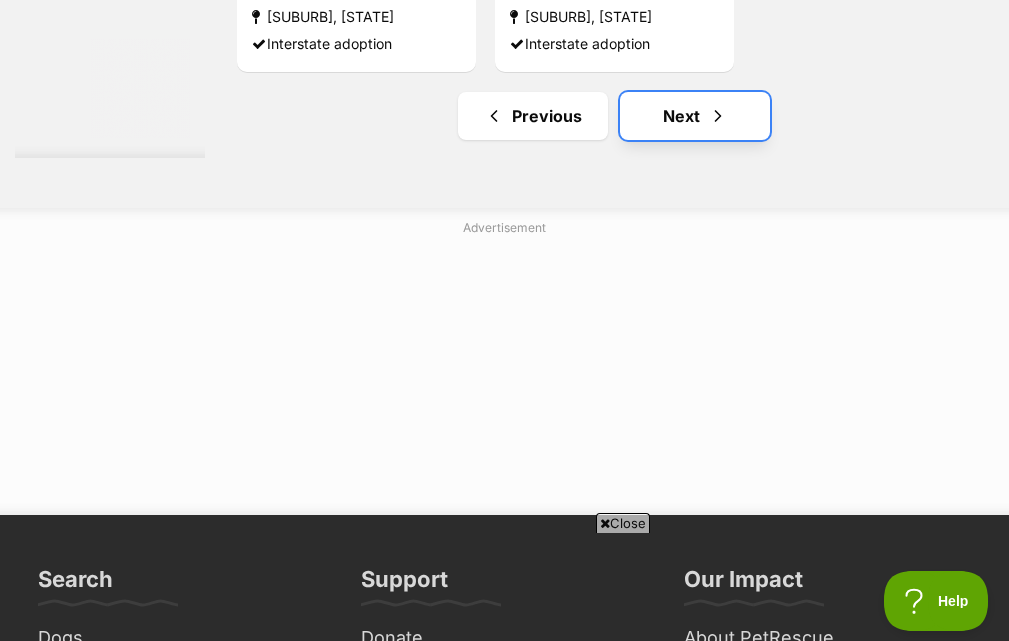 click on "Next" at bounding box center [695, 116] 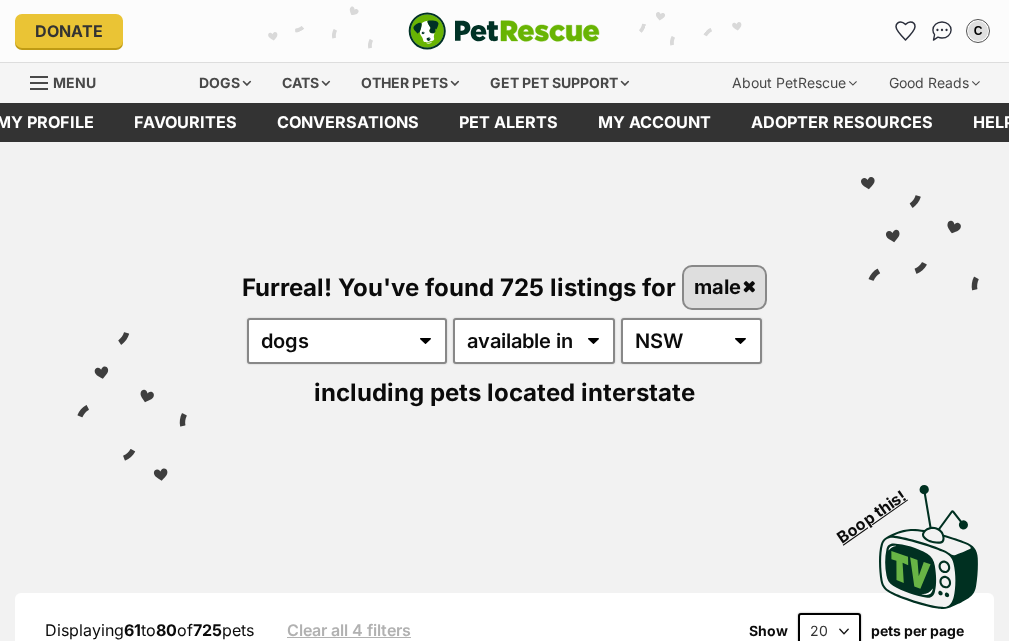 scroll, scrollTop: 500, scrollLeft: 0, axis: vertical 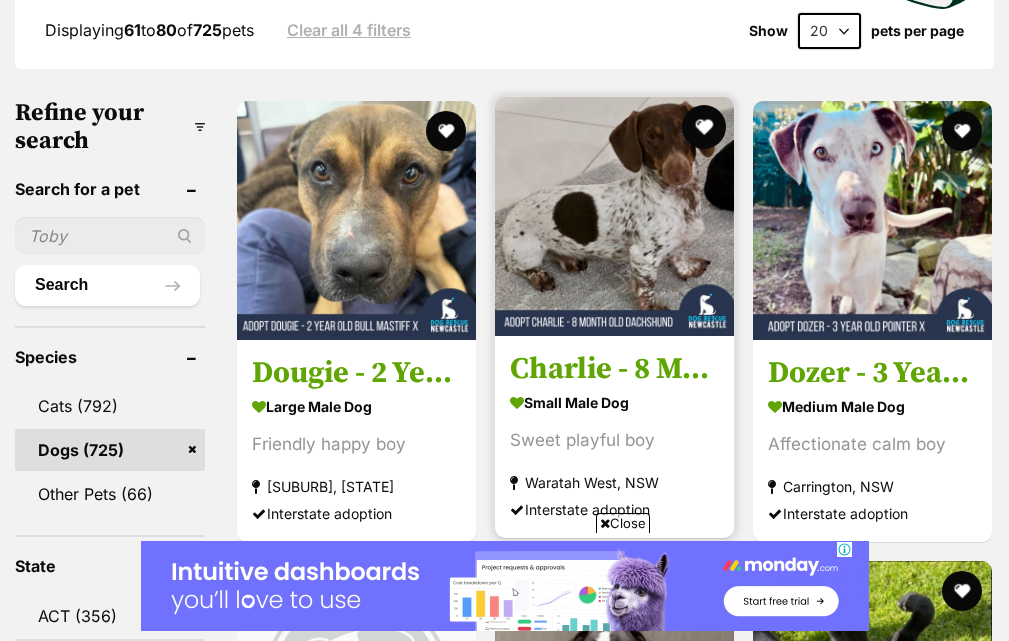 click at bounding box center [704, 127] 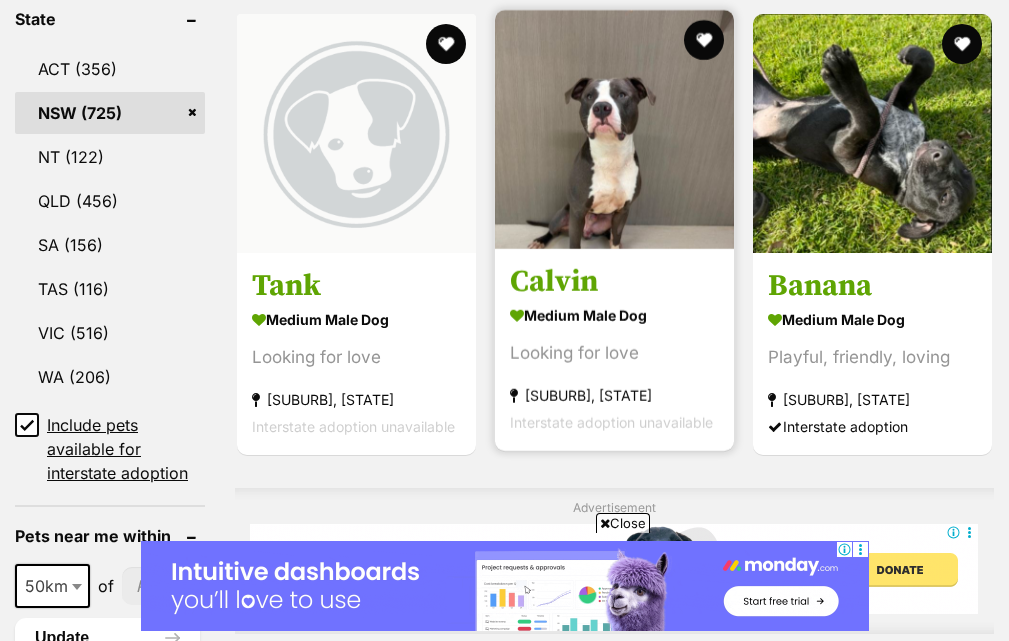 scroll, scrollTop: 1100, scrollLeft: 0, axis: vertical 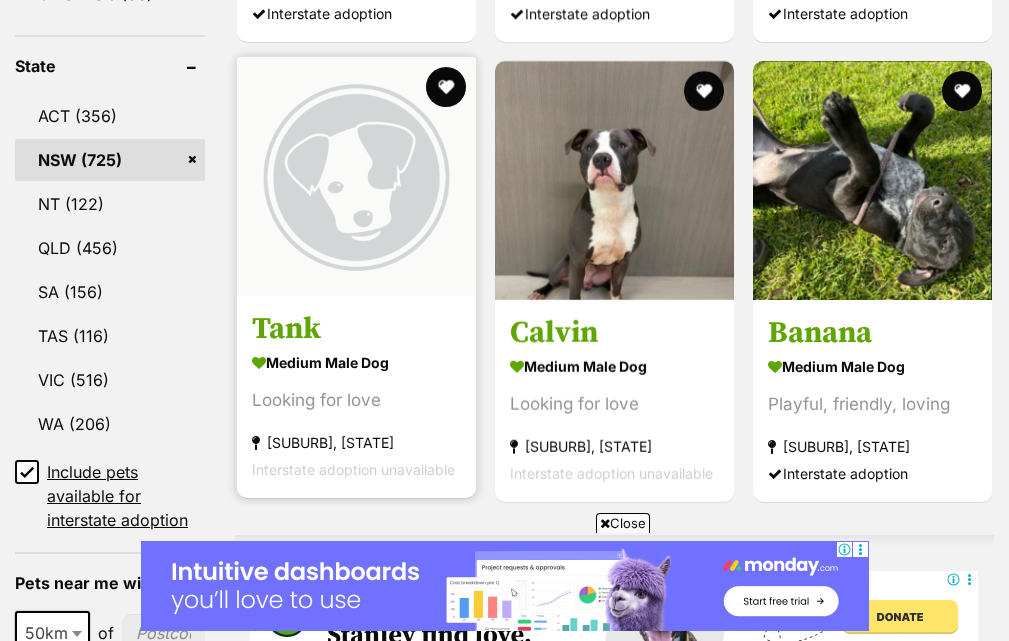 click at bounding box center (356, 176) 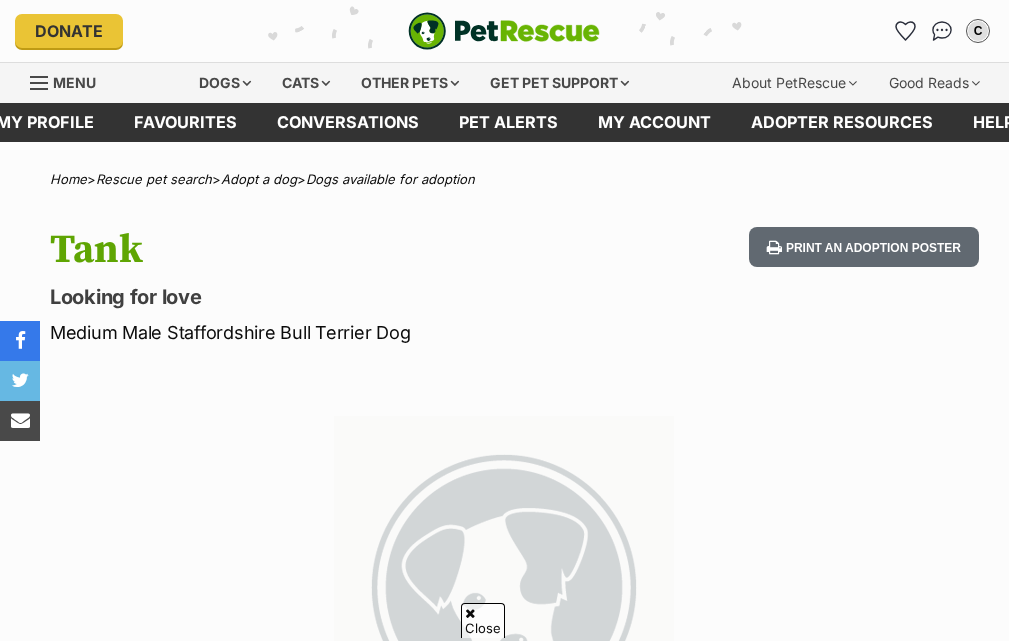 scroll, scrollTop: 500, scrollLeft: 0, axis: vertical 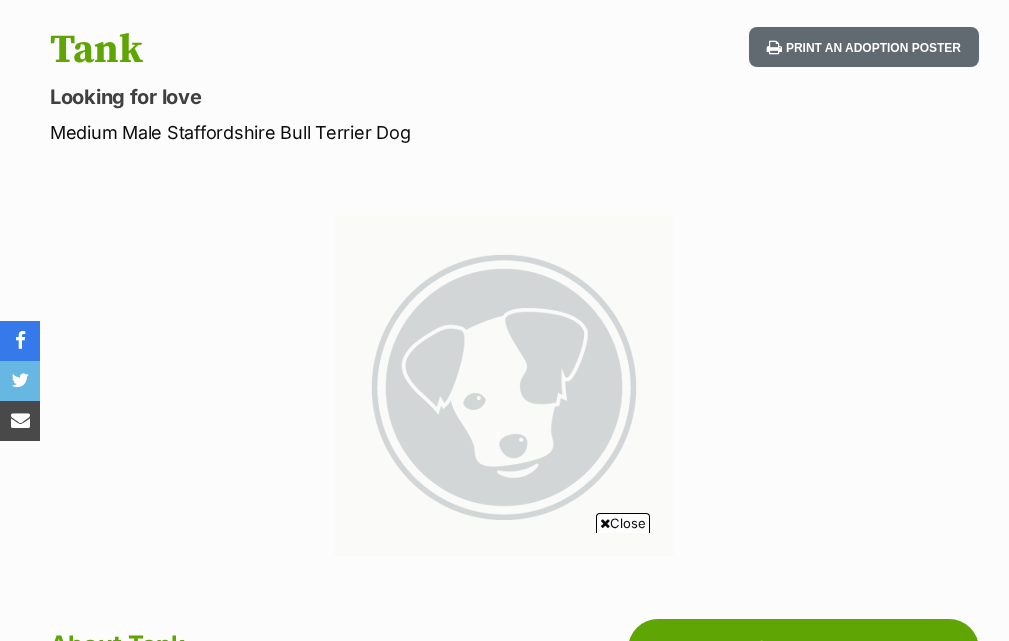 click at bounding box center [504, 386] 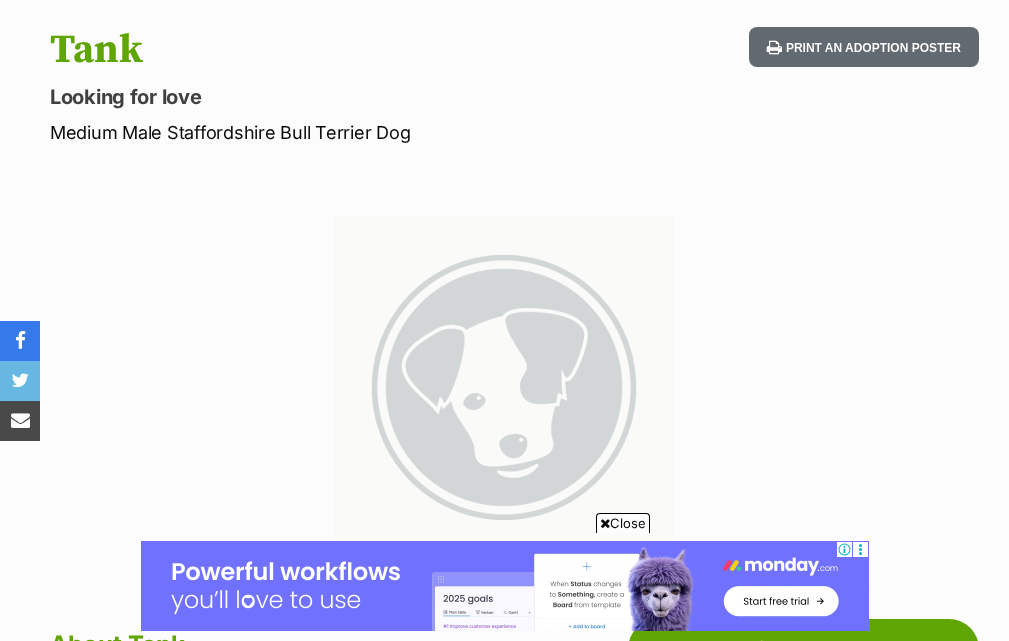 click on "Close" at bounding box center (623, 523) 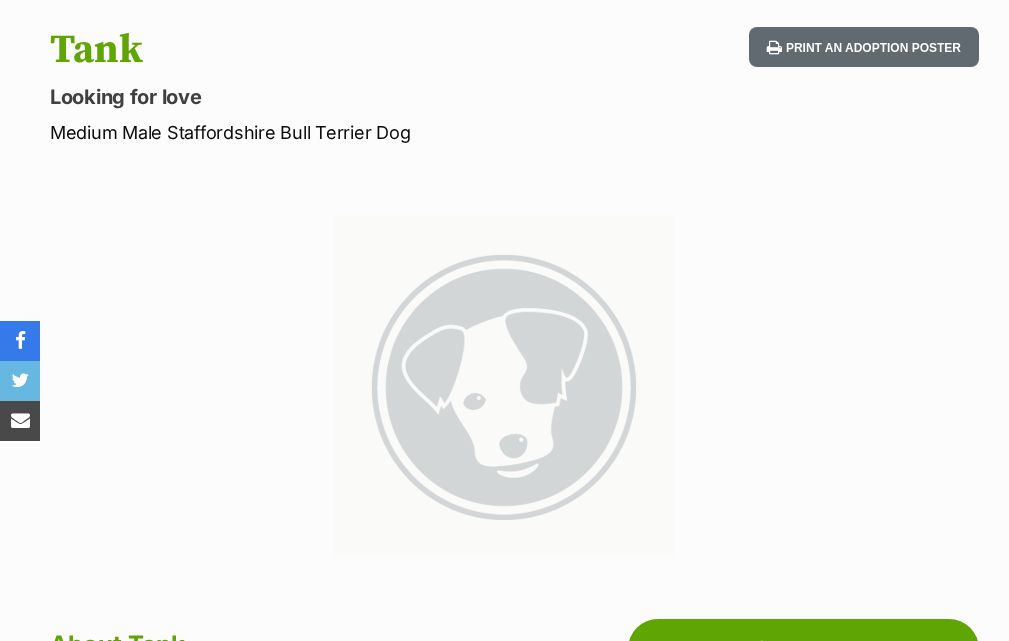 scroll, scrollTop: 0, scrollLeft: 0, axis: both 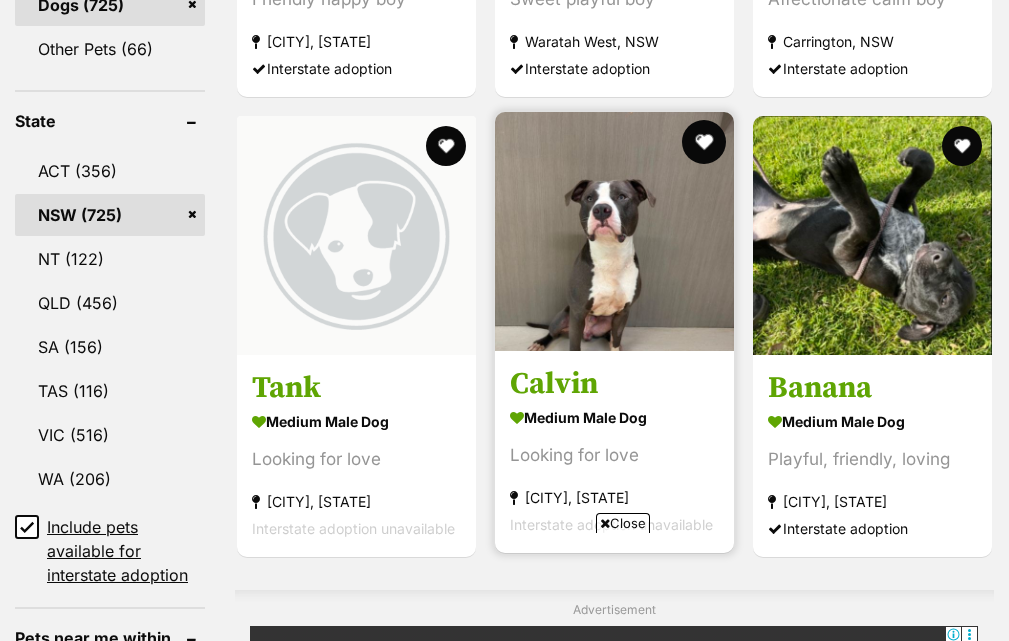 click at bounding box center (704, 142) 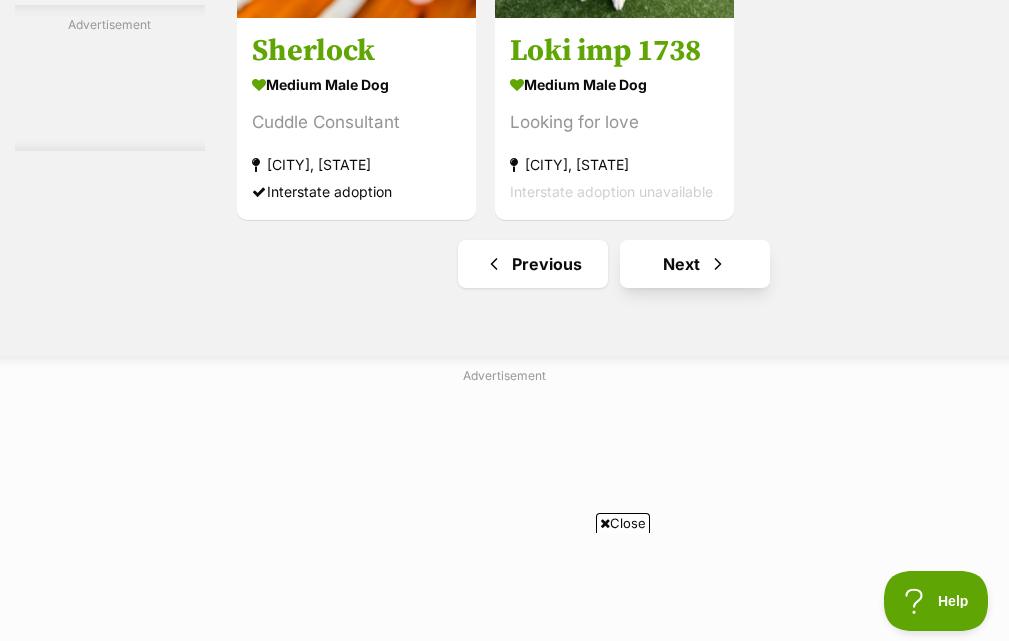 scroll, scrollTop: 4245, scrollLeft: 0, axis: vertical 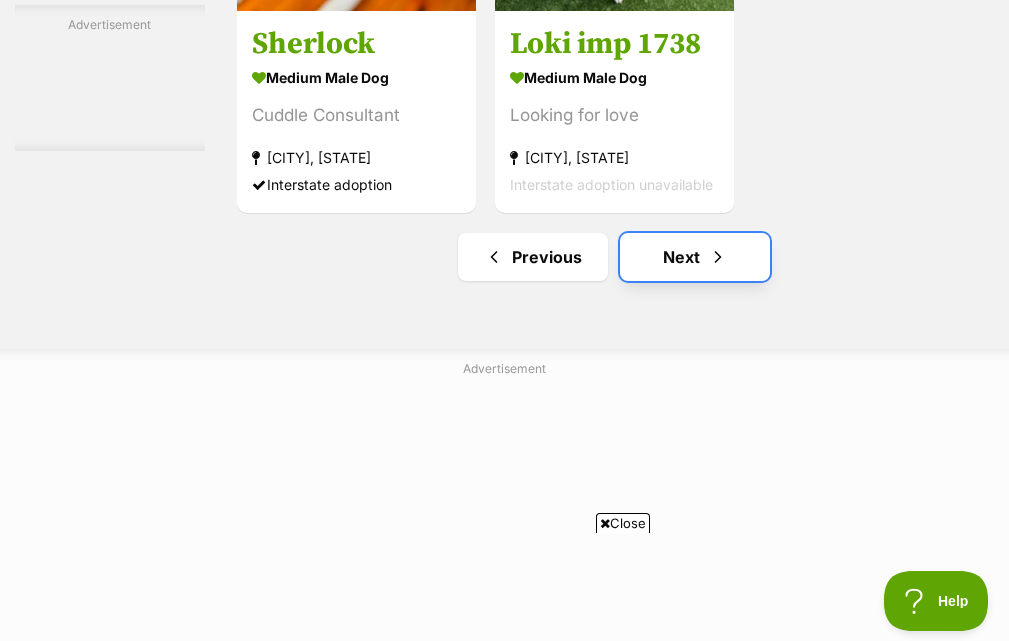 click on "Next" at bounding box center [695, 257] 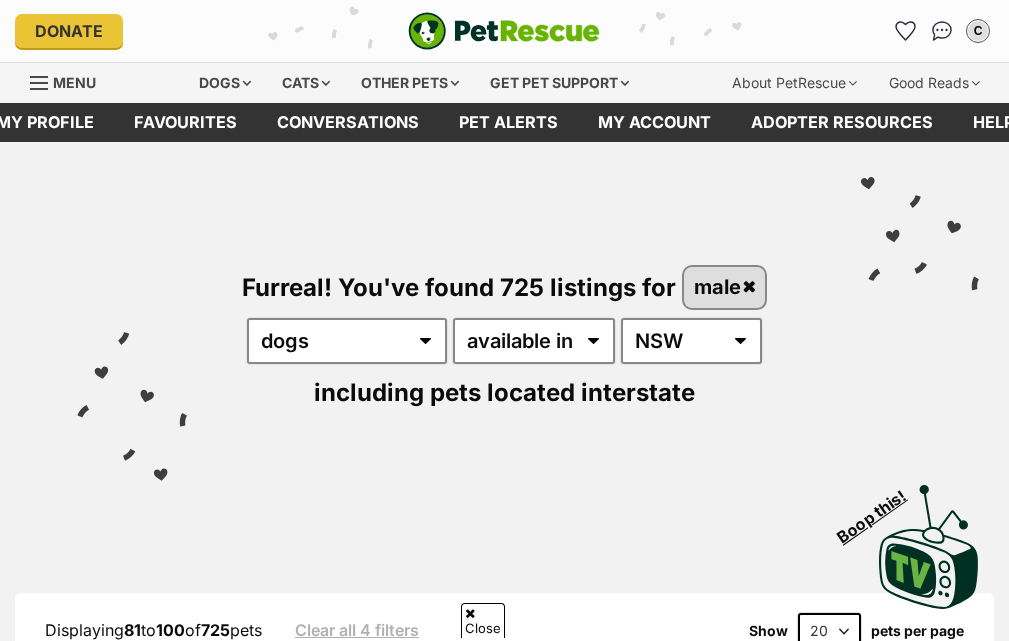 scroll, scrollTop: 400, scrollLeft: 0, axis: vertical 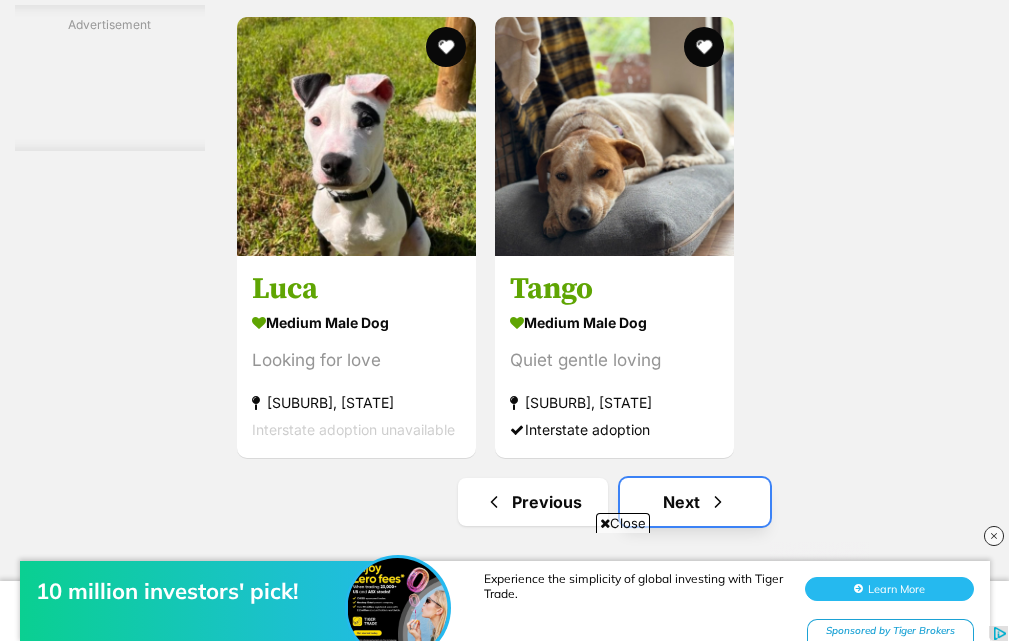 click on "Next" at bounding box center [695, 502] 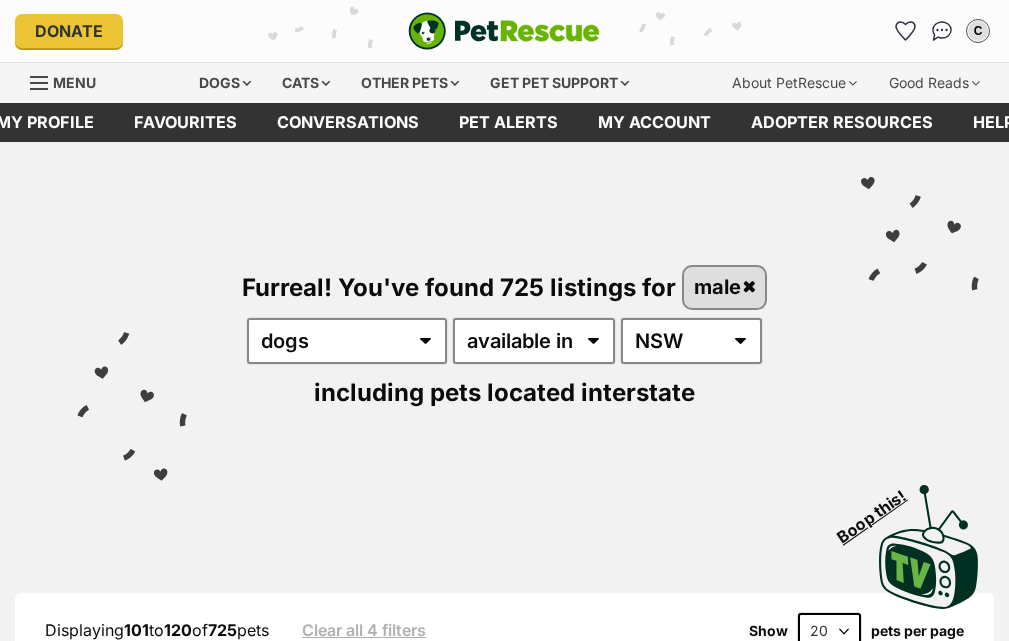 scroll, scrollTop: 0, scrollLeft: 0, axis: both 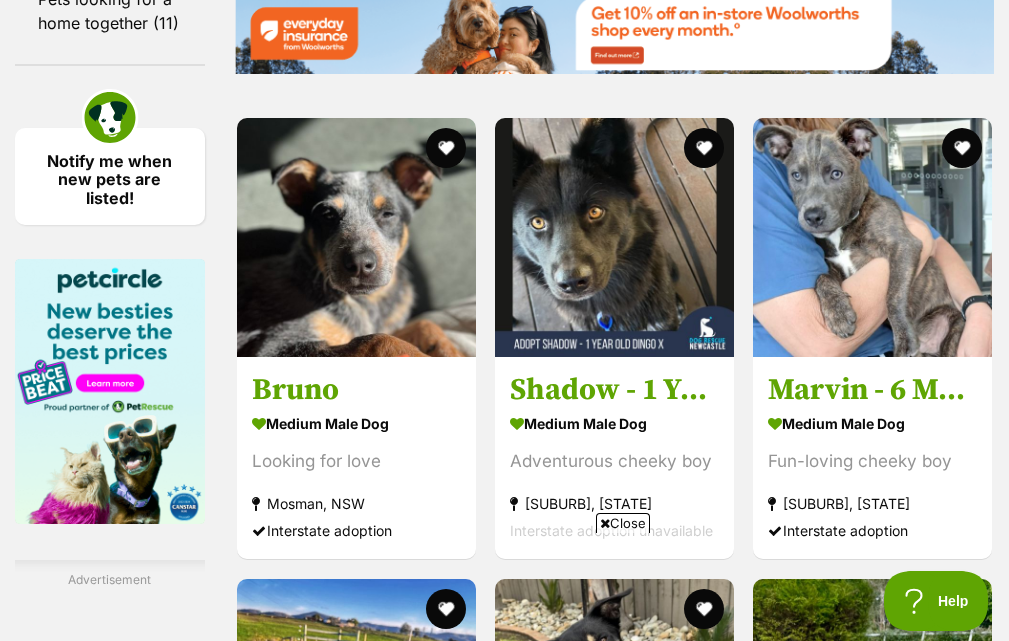 click on "Close" at bounding box center [623, 523] 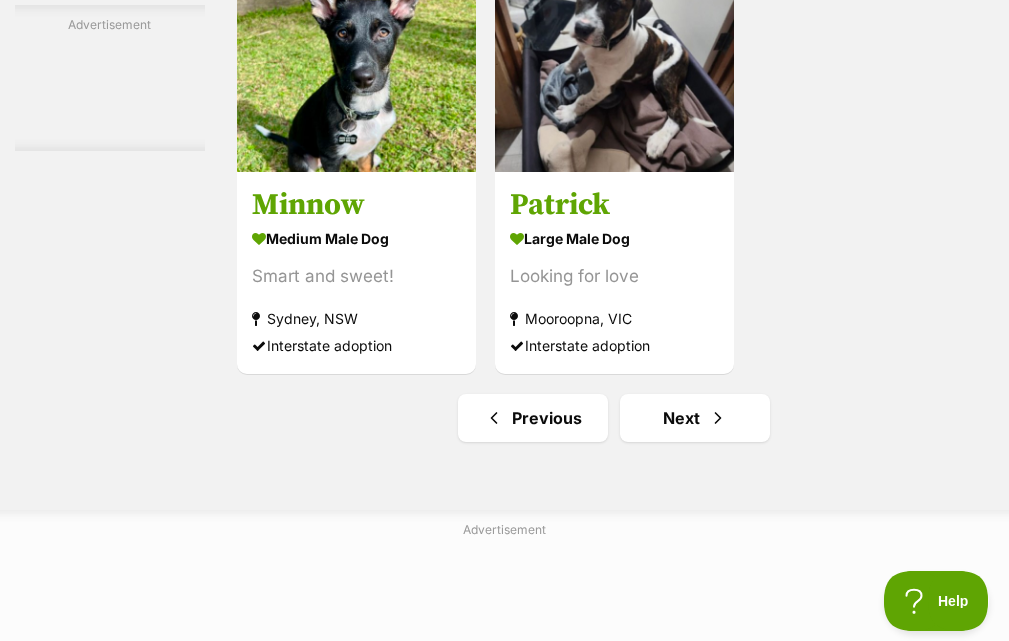 scroll, scrollTop: 4300, scrollLeft: 0, axis: vertical 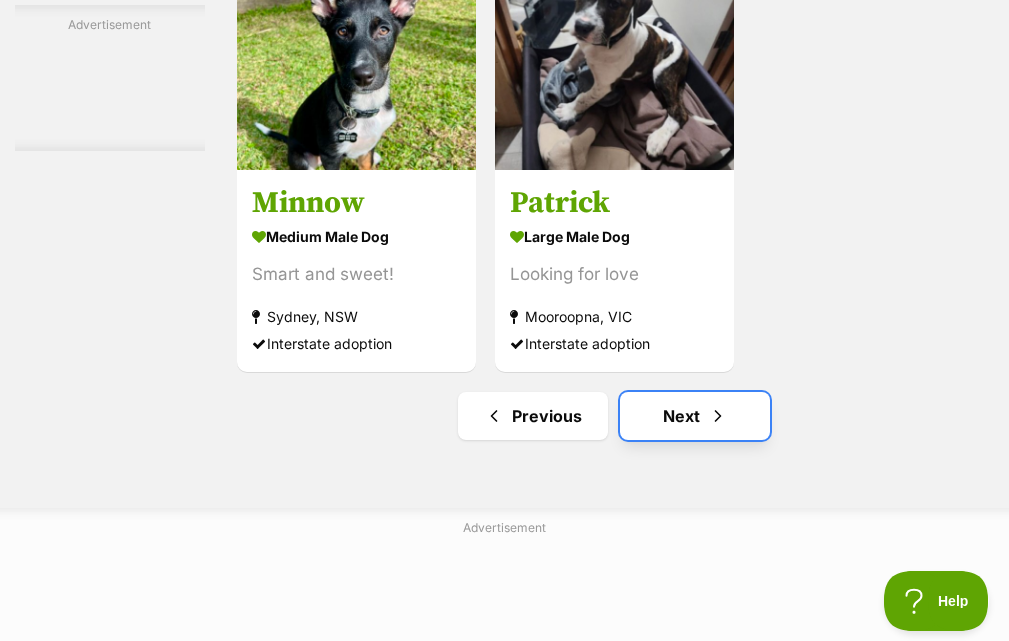 click on "Next" at bounding box center [695, 416] 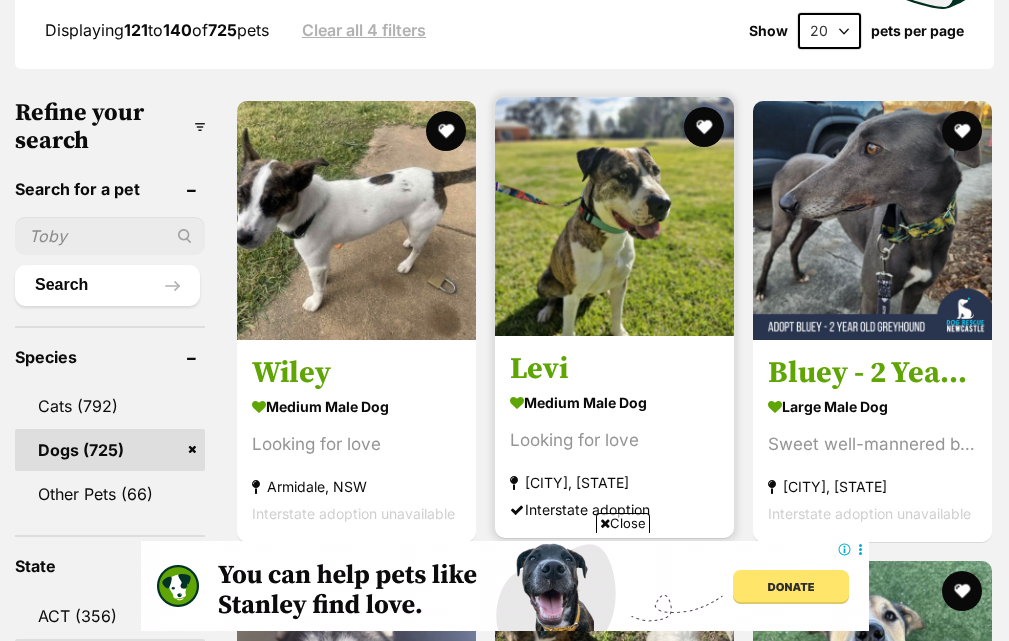 scroll, scrollTop: 0, scrollLeft: 0, axis: both 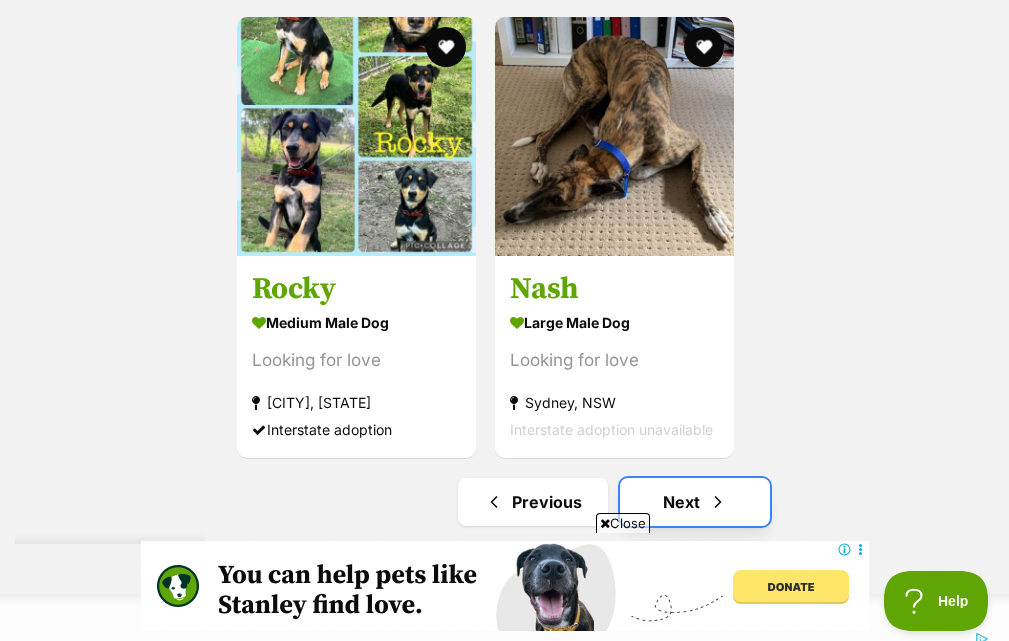 click on "Next" at bounding box center (695, 502) 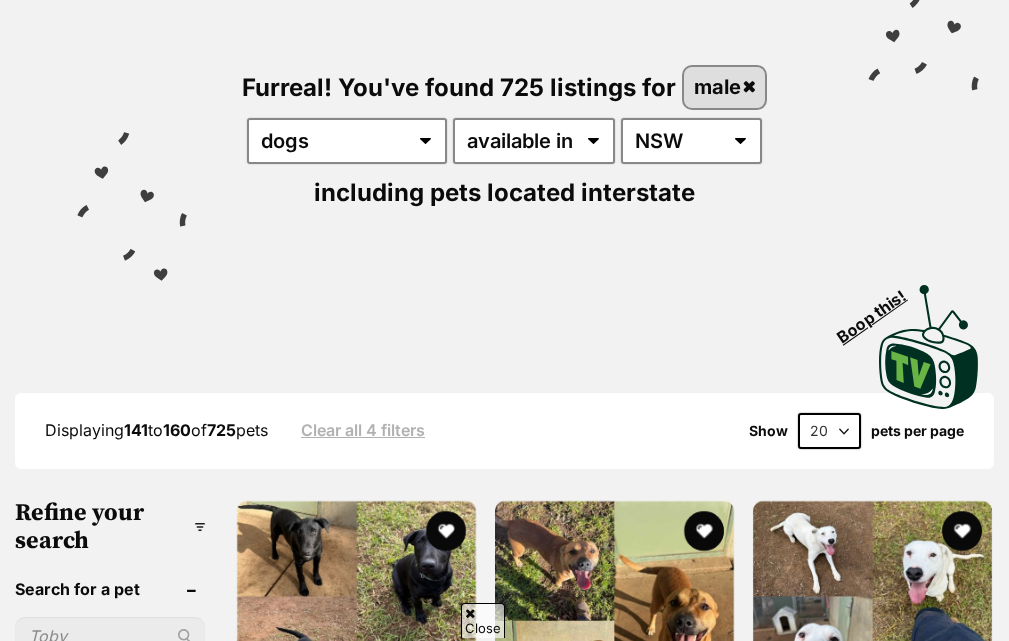 scroll, scrollTop: 400, scrollLeft: 0, axis: vertical 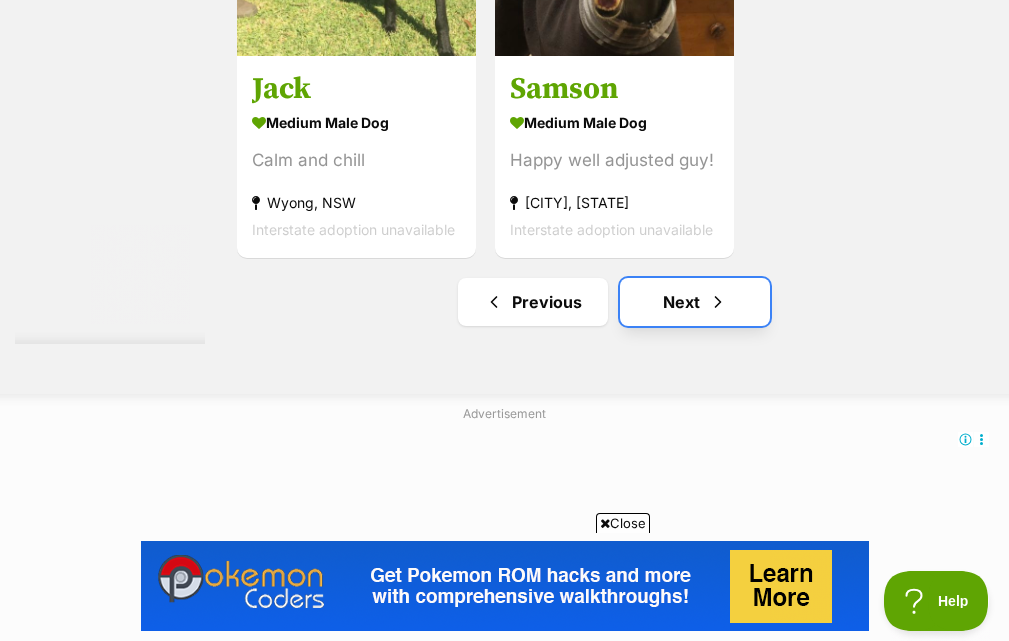 click on "Next" at bounding box center (695, 302) 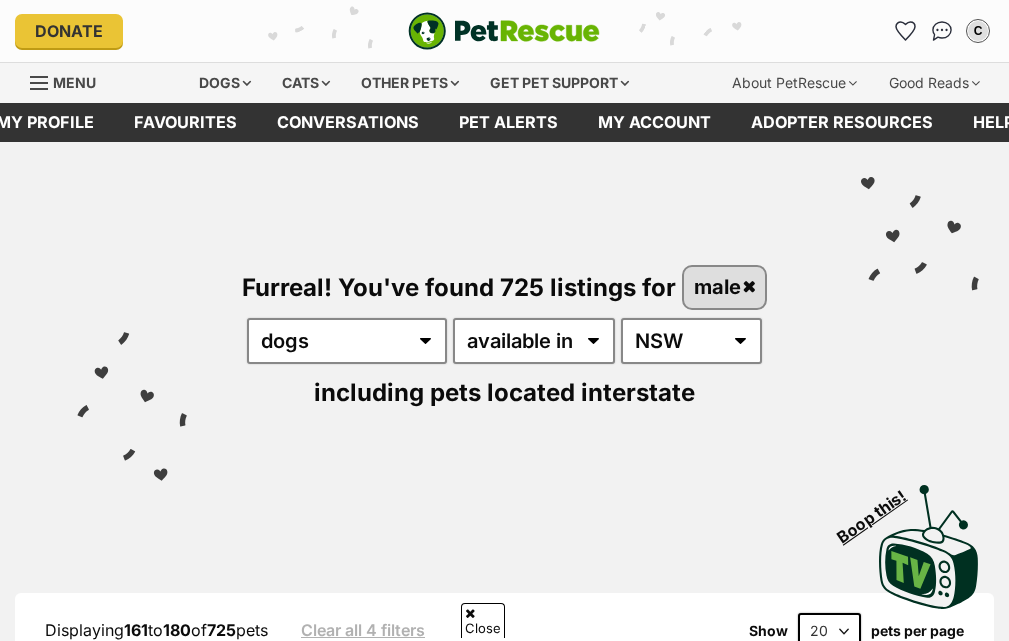 scroll, scrollTop: 652, scrollLeft: 0, axis: vertical 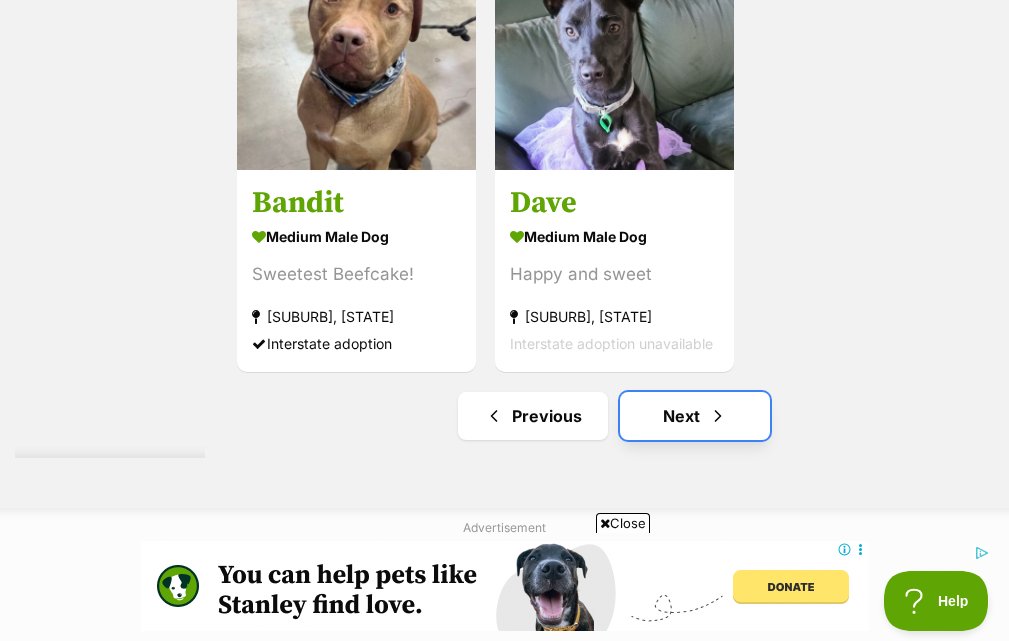 click on "Next" at bounding box center (695, 416) 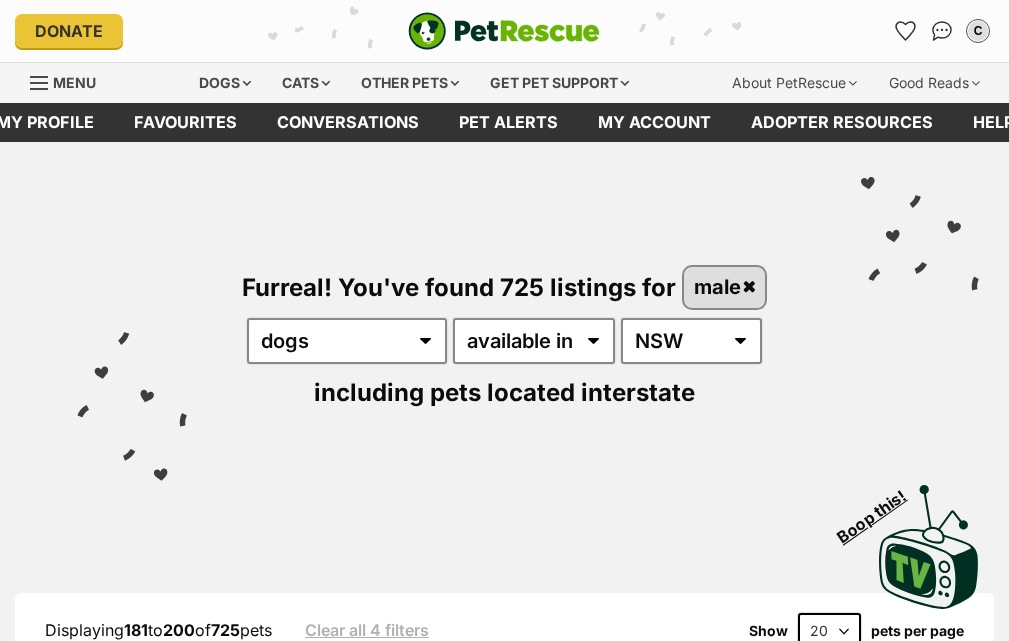 scroll, scrollTop: 0, scrollLeft: 0, axis: both 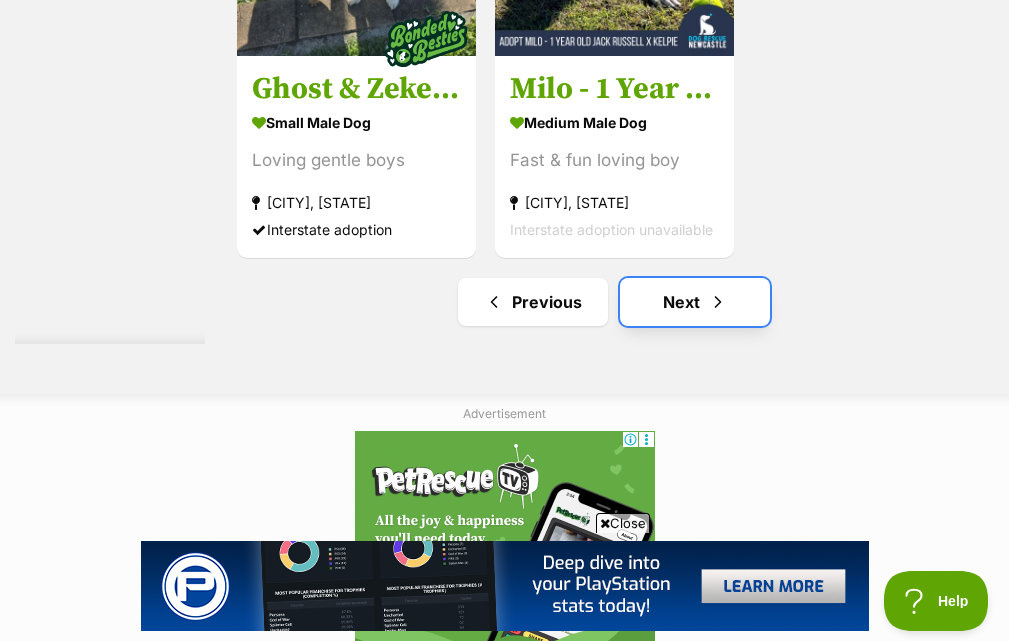 click on "Next" at bounding box center (695, 302) 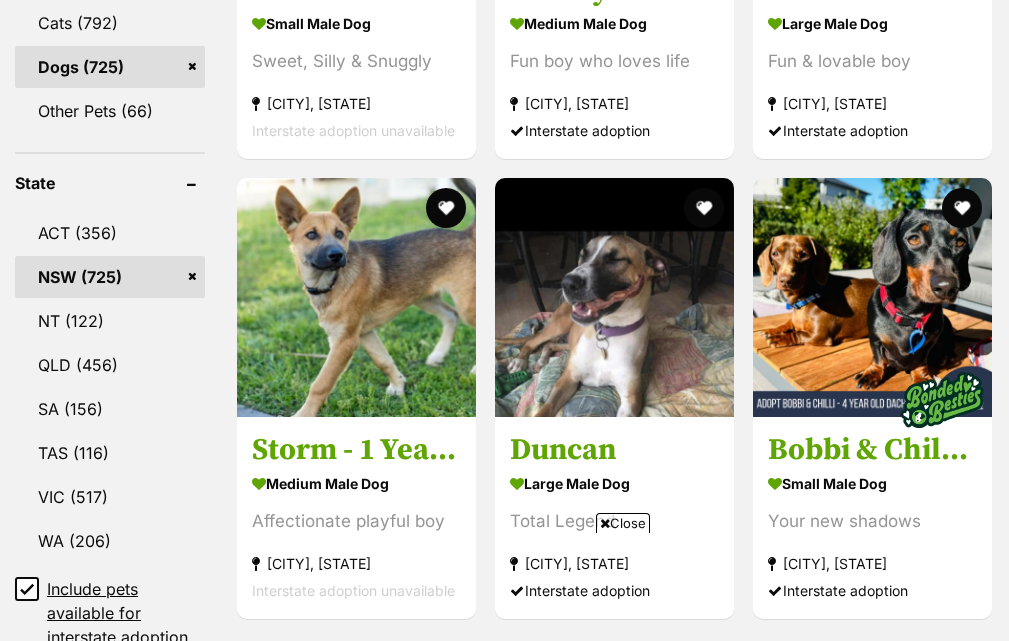scroll, scrollTop: 1100, scrollLeft: 0, axis: vertical 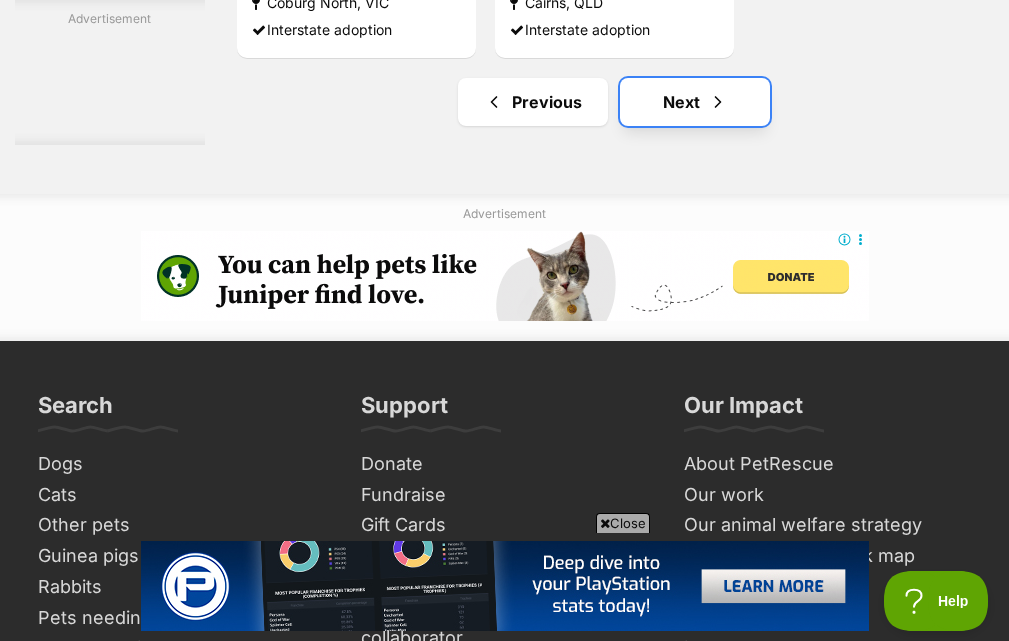 click on "Next" at bounding box center (695, 102) 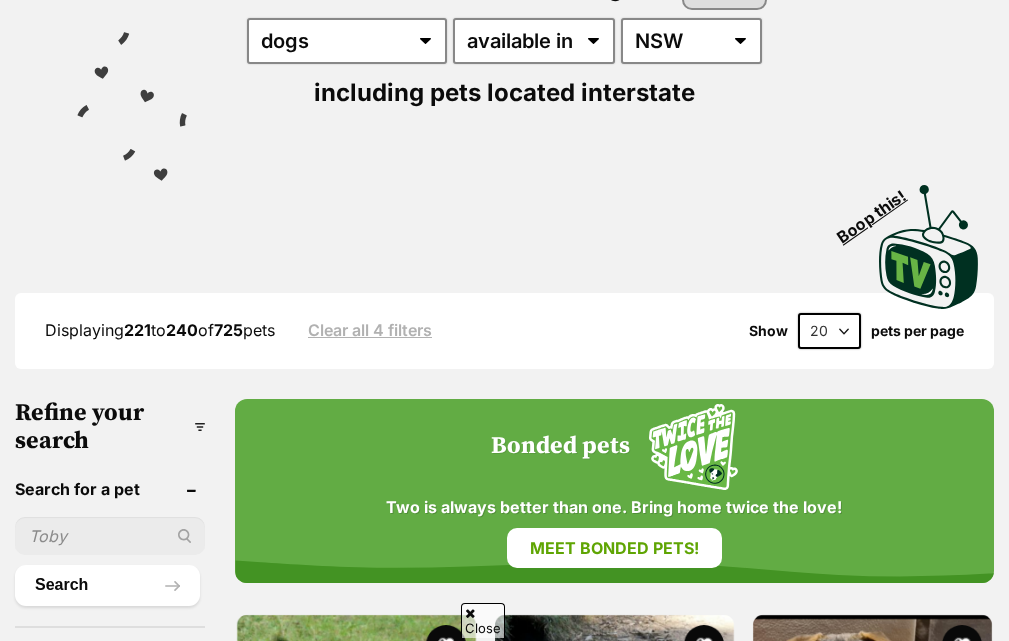 scroll, scrollTop: 400, scrollLeft: 0, axis: vertical 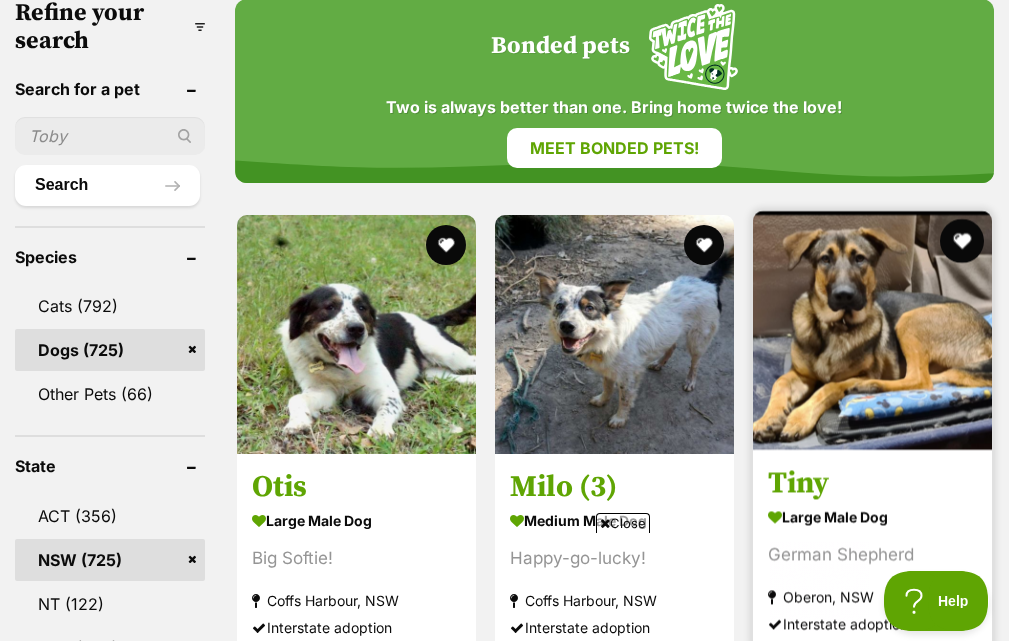 click at bounding box center [962, 241] 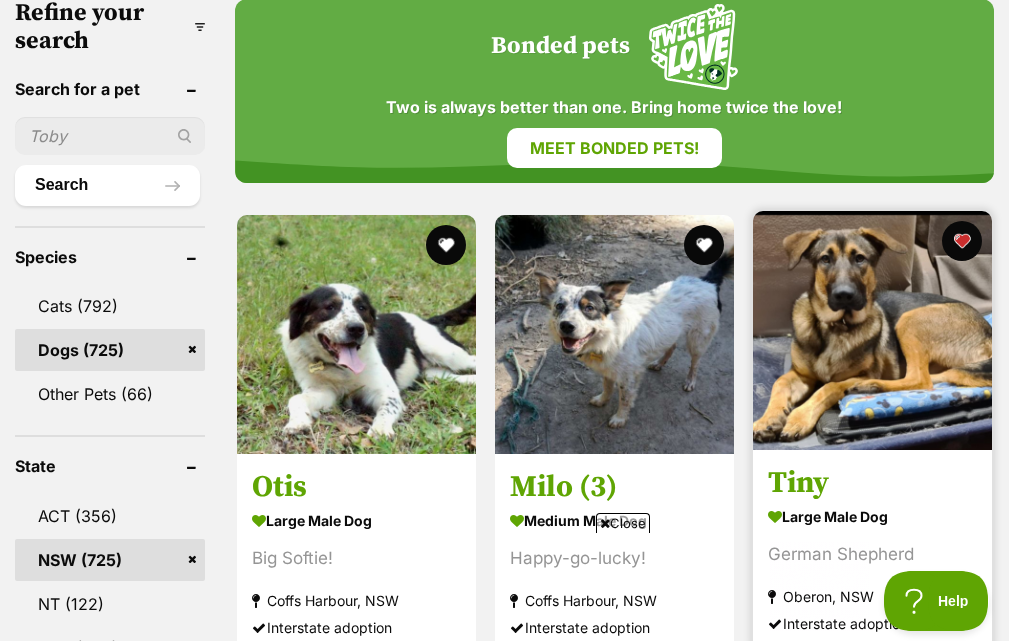 scroll, scrollTop: 0, scrollLeft: 0, axis: both 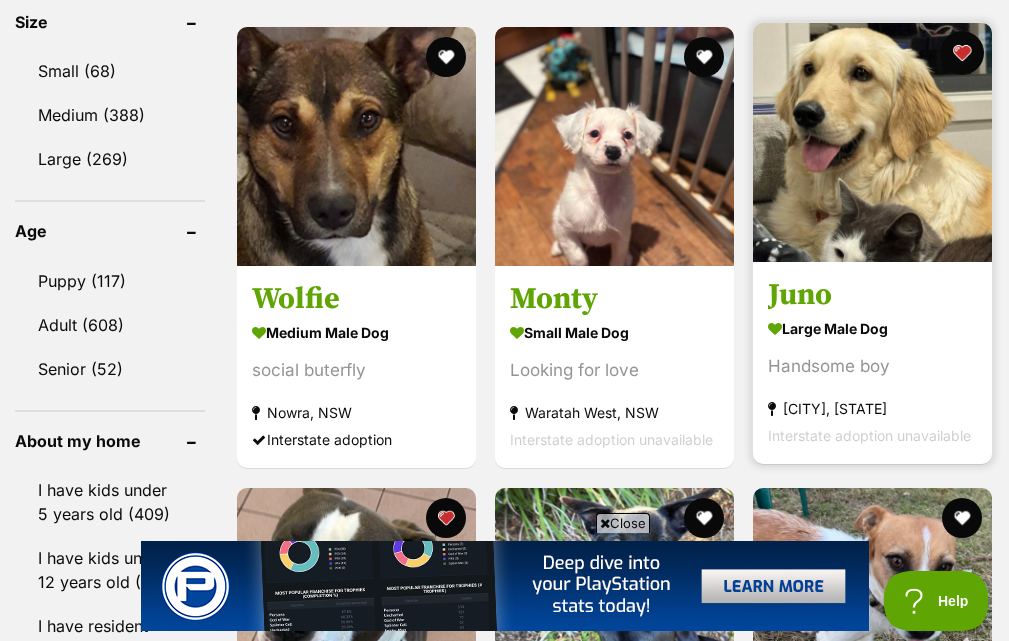 click at bounding box center [962, 53] 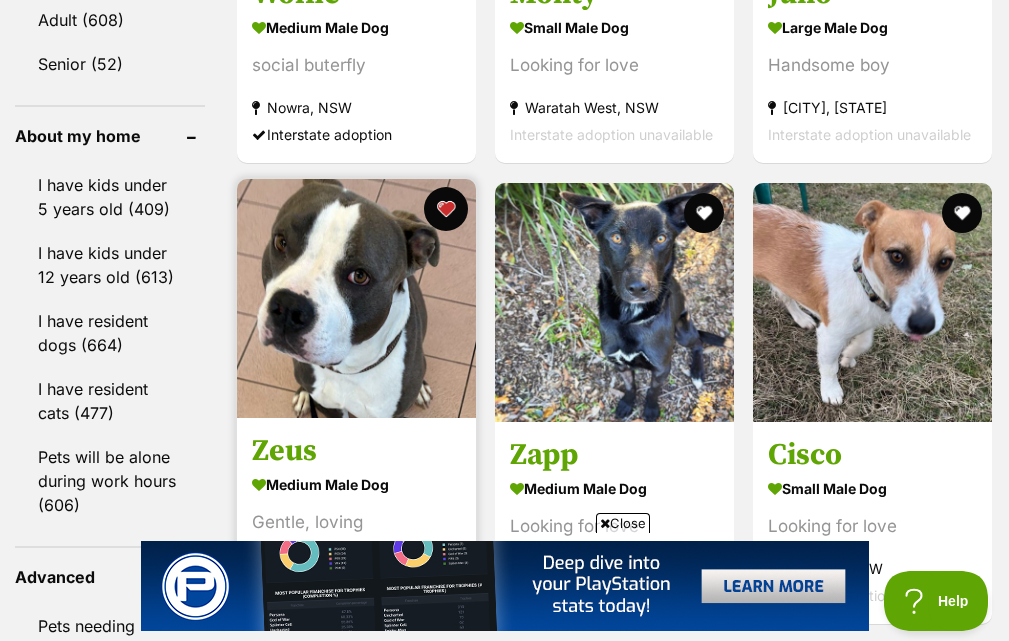 scroll, scrollTop: 2300, scrollLeft: 0, axis: vertical 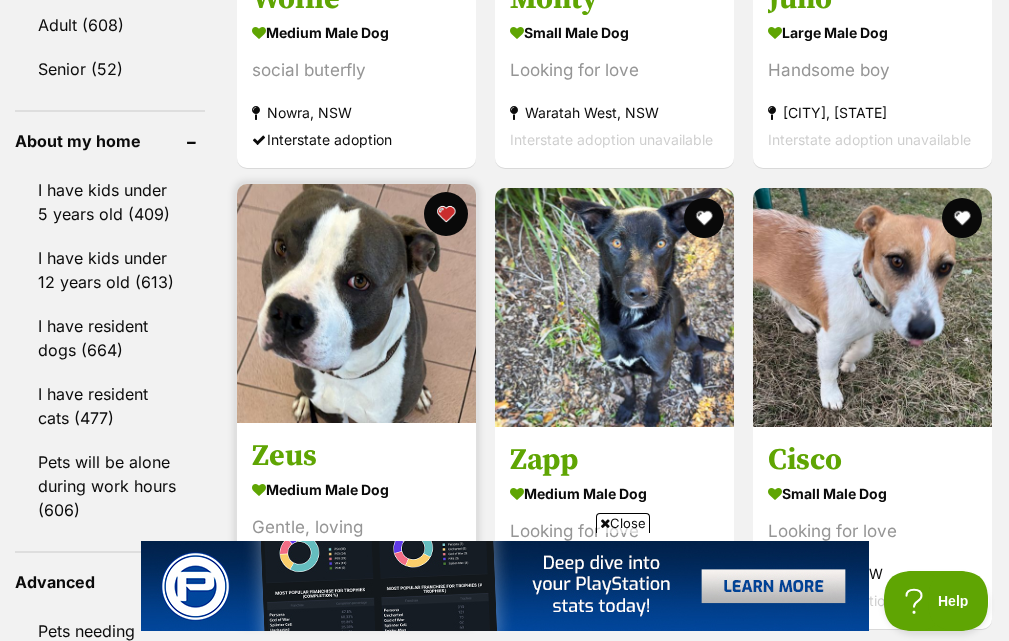 click at bounding box center (446, 214) 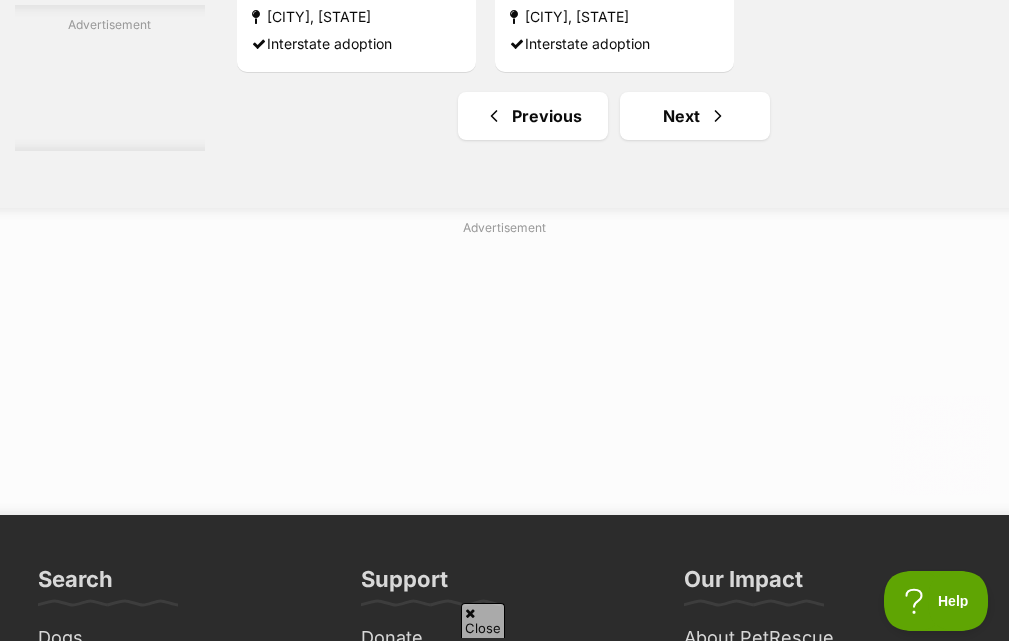 scroll, scrollTop: 0, scrollLeft: 0, axis: both 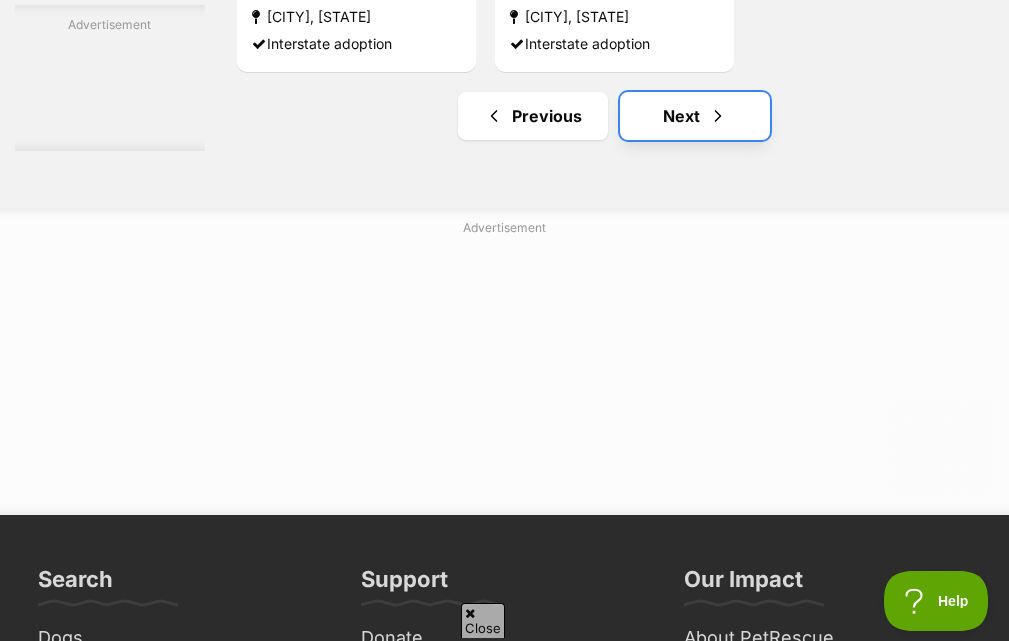 click on "Next" at bounding box center (695, 116) 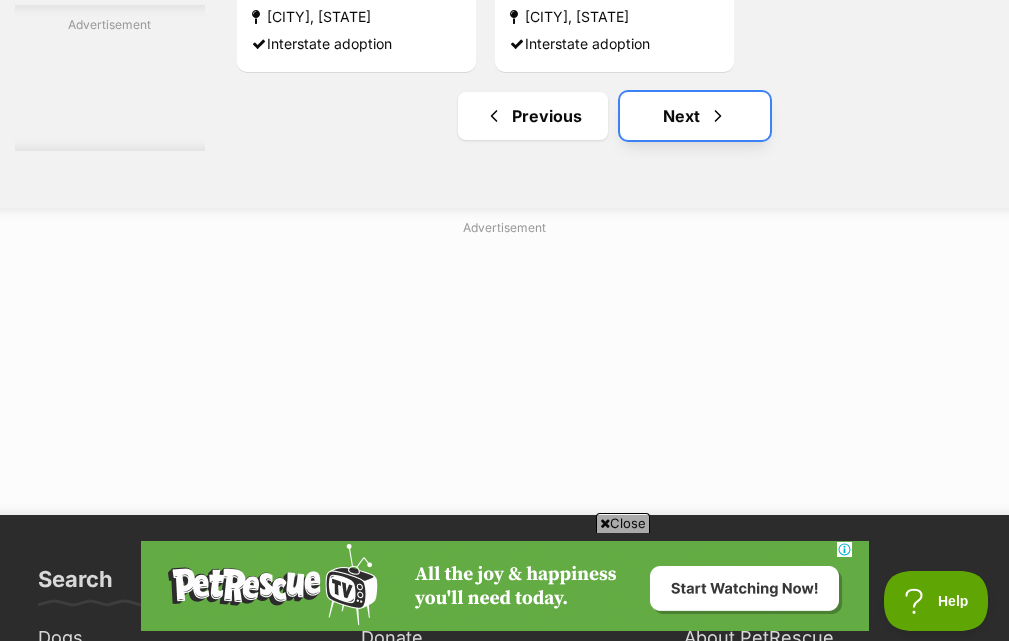 scroll, scrollTop: 0, scrollLeft: 0, axis: both 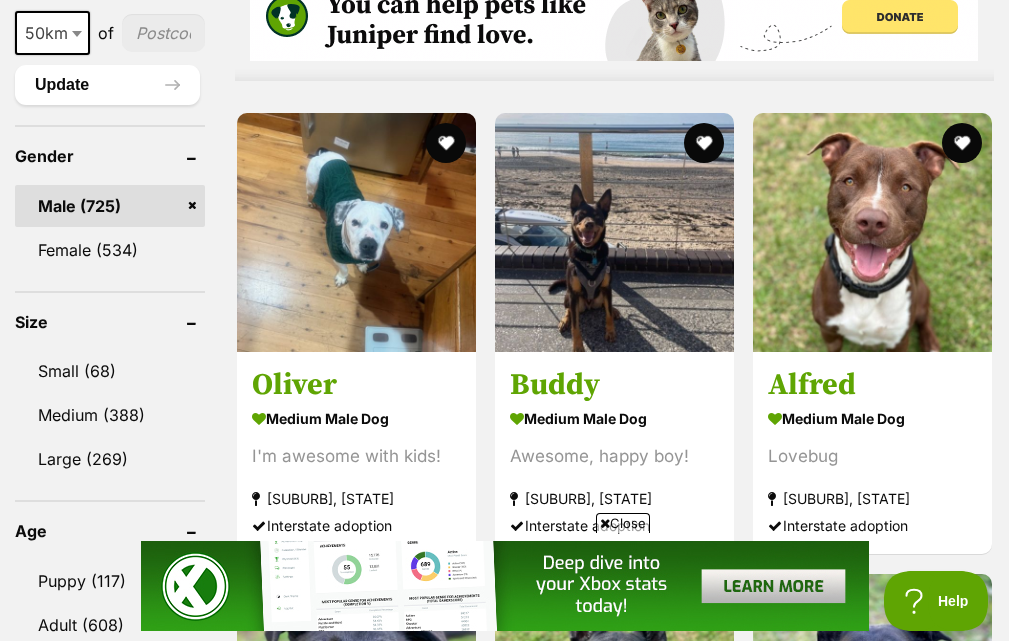 click on "Close" at bounding box center (623, 523) 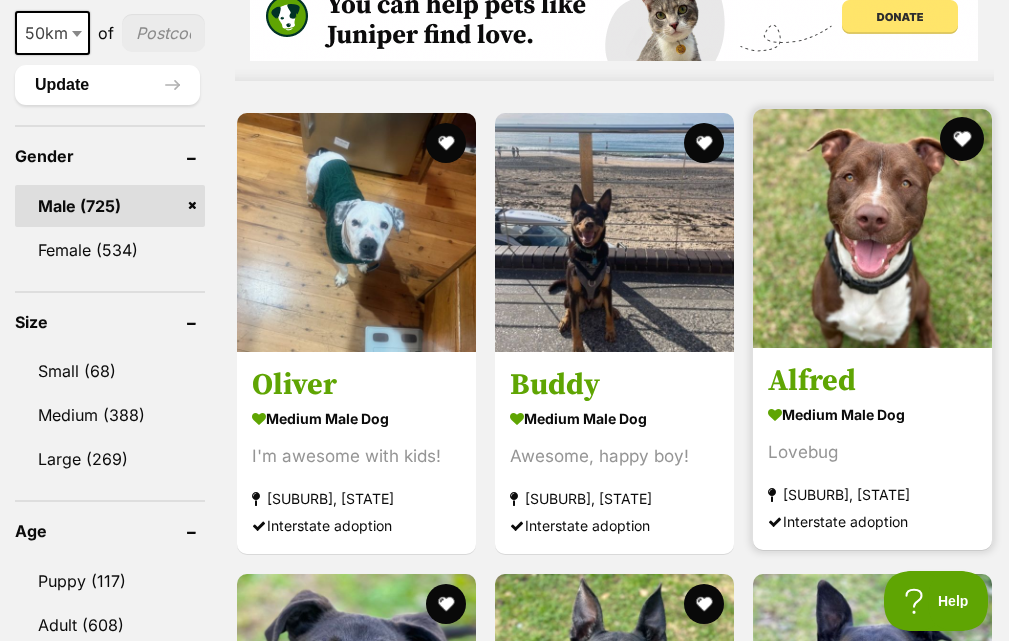 click at bounding box center [962, 139] 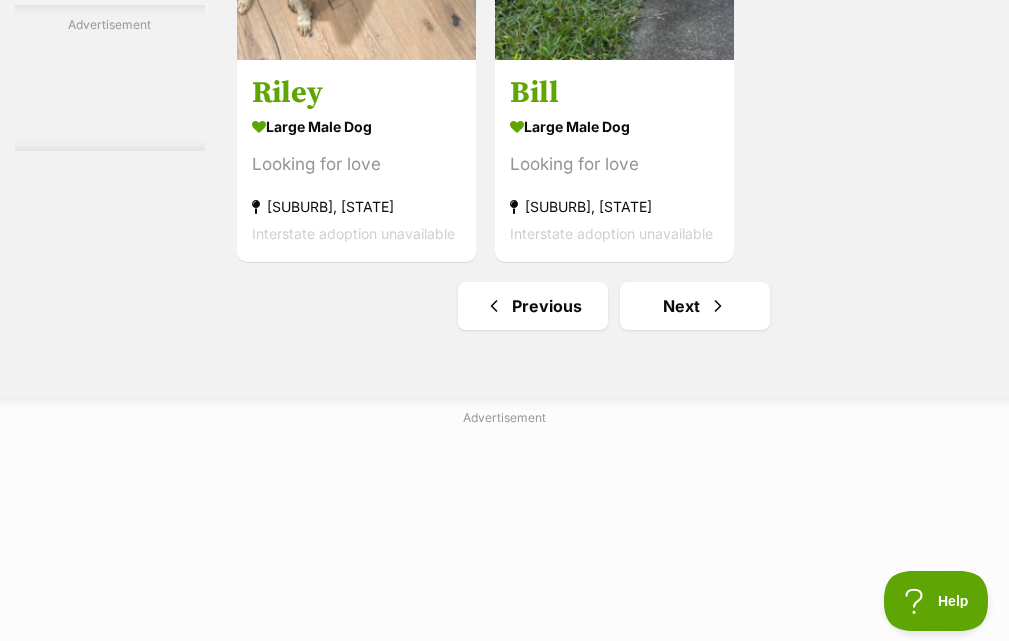 scroll, scrollTop: 4200, scrollLeft: 0, axis: vertical 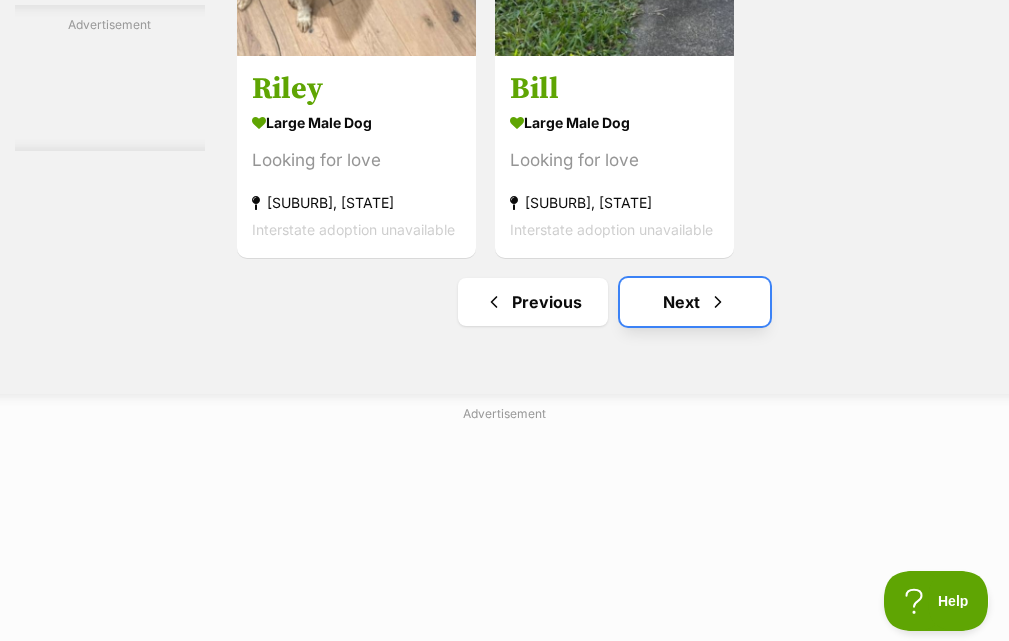 click on "Next" at bounding box center (695, 302) 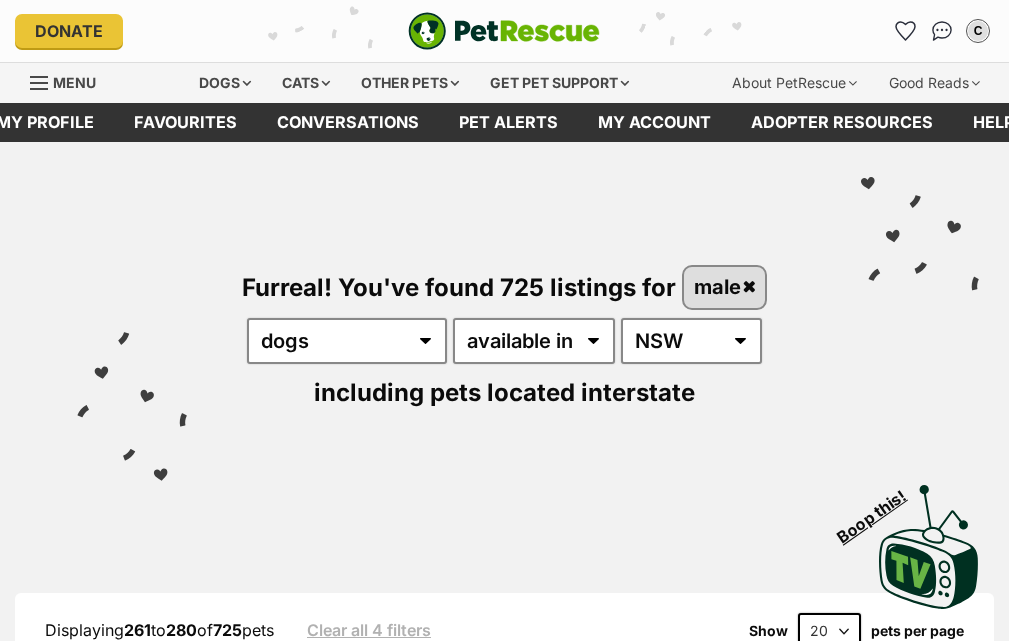 scroll, scrollTop: 0, scrollLeft: 0, axis: both 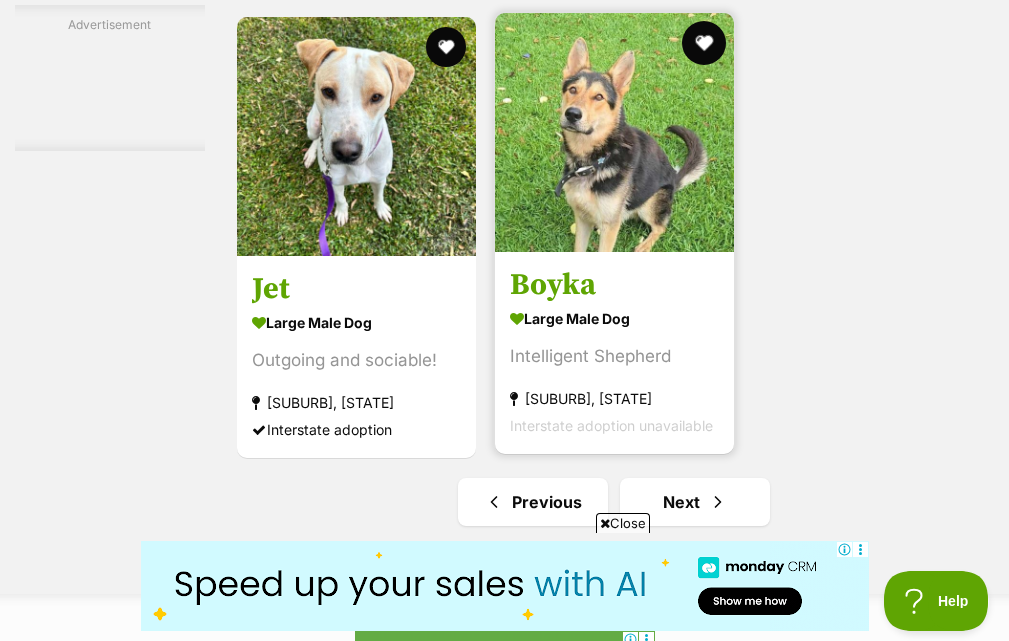 click at bounding box center [704, 43] 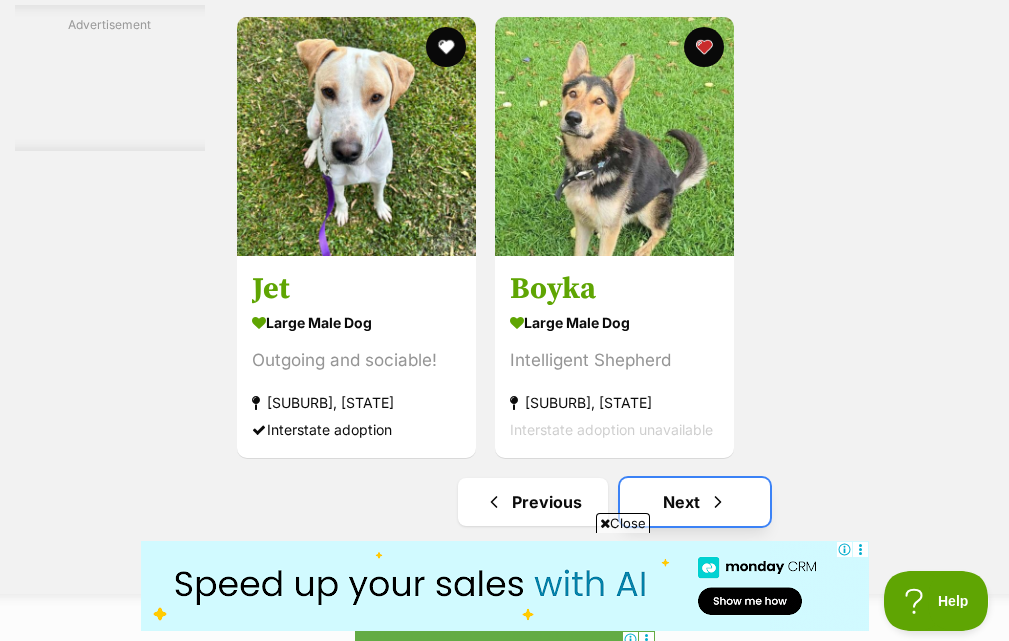 click on "Next" at bounding box center [695, 502] 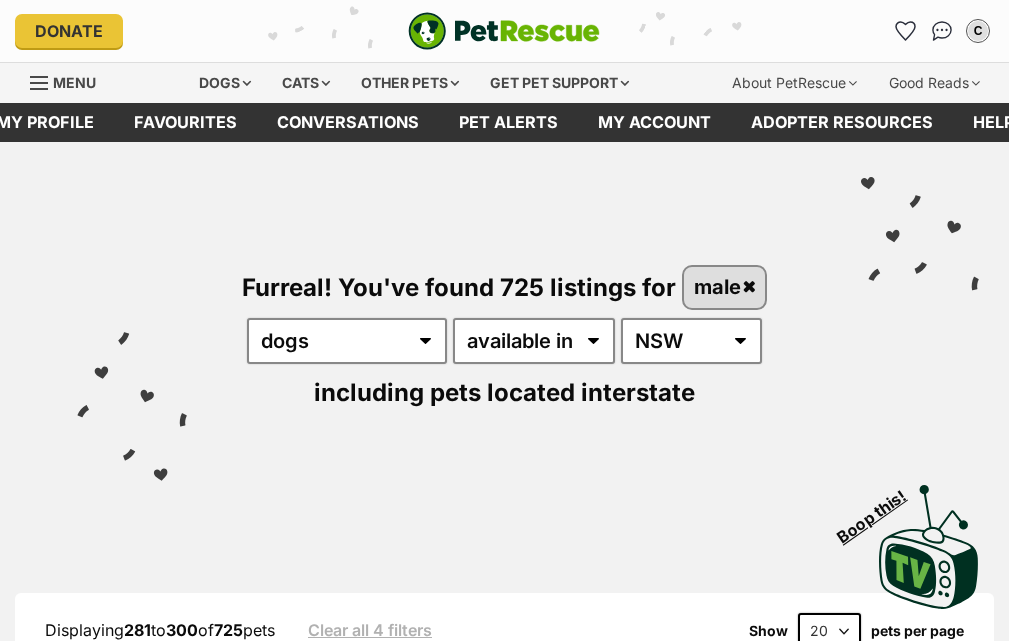 scroll, scrollTop: 0, scrollLeft: 0, axis: both 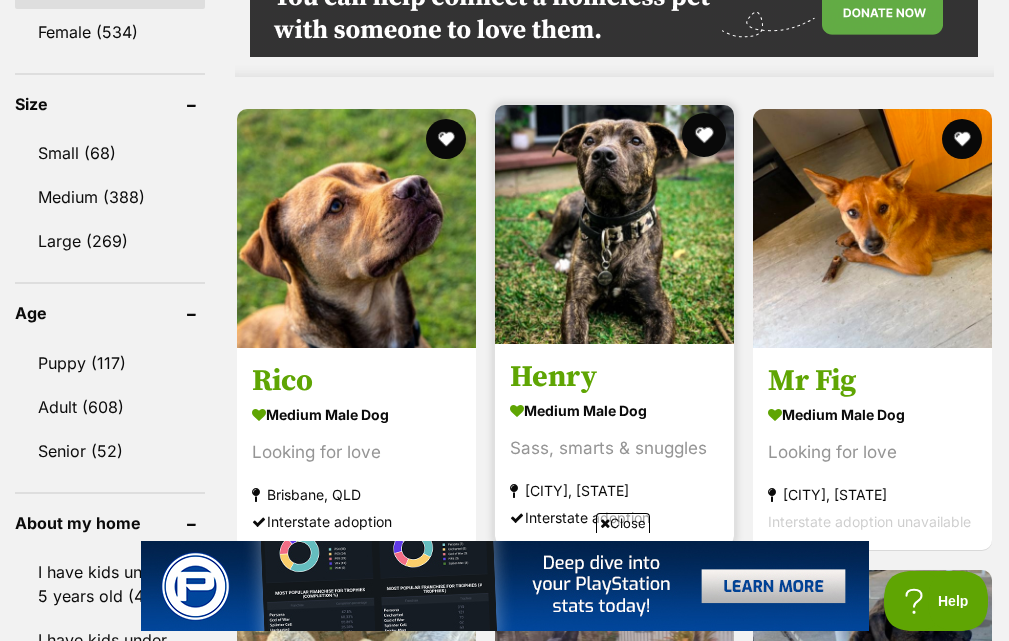 click at bounding box center (704, 135) 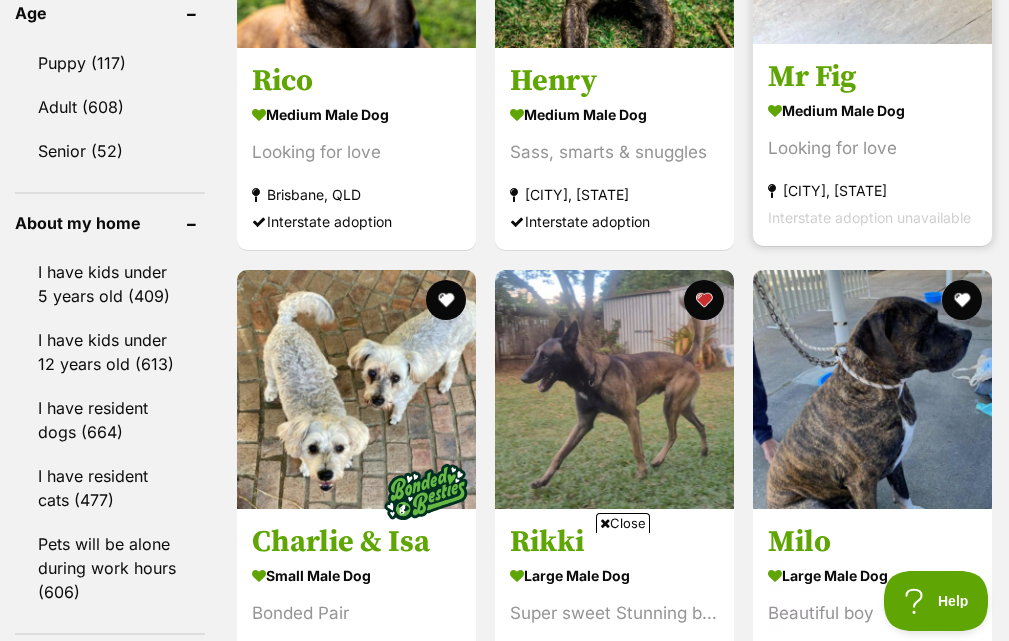 scroll, scrollTop: 0, scrollLeft: 0, axis: both 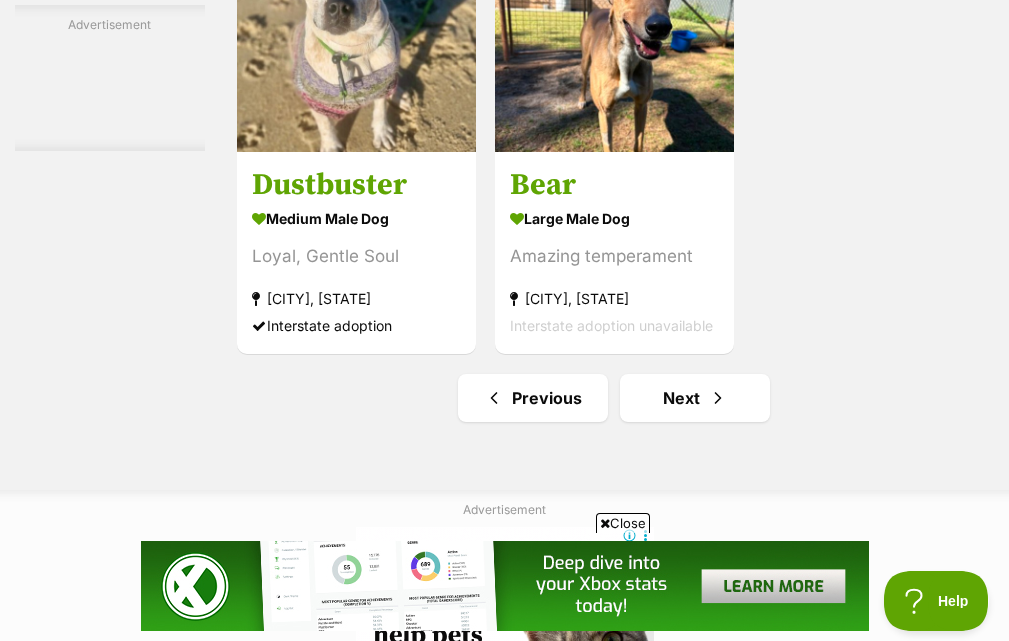 click on "Bonded pets
Two is always better than one. Bring home twice the love!
Meet bonded pets!
Diesel
large male Dog
Food First, Drool Always
Tamworth, NSW
Interstate adoption unavailable
Shadow
small male Dog
Sweet, gentle, playful
Coffs Harbour, NSW
Interstate adoption unavailable
Milo
small male Dog
Looking for love
East Maitland, NSW
Interstate adoption unavailable
Bear
large male Dog
Looking for love
Rutherford, NSW
Interstate adoption unavailable
Knox
medium male Dog
Looking for love
Mudgeeraba, QLD
Interstate adoption
Gilbert
medium male Dog
Looking for love
Ipswich, QLD
Interstate adoption
Advertisement
Rico" at bounding box center (614, -1589) 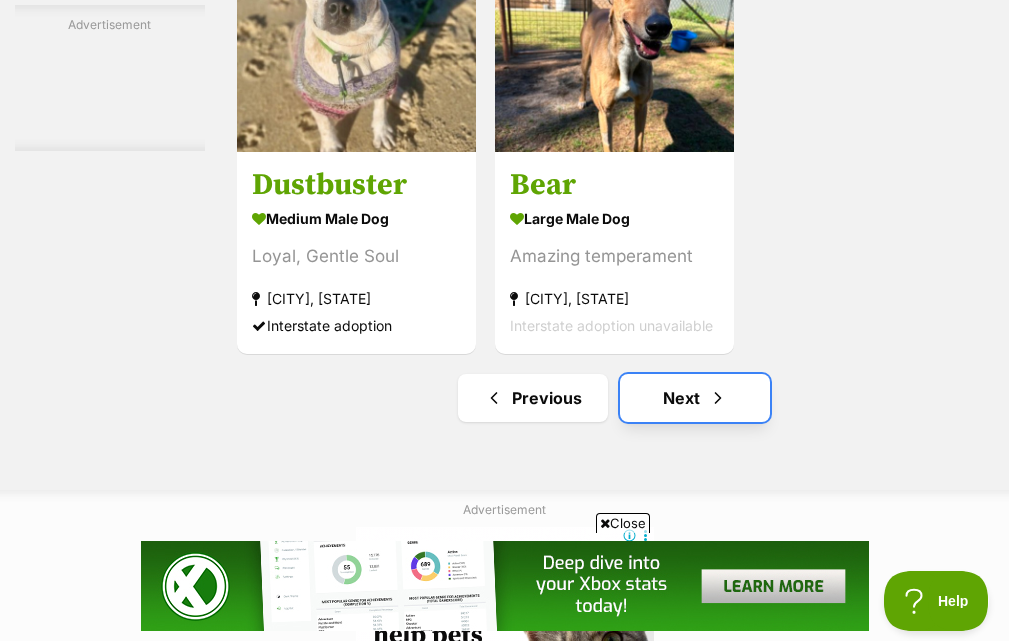 click on "Next" at bounding box center (695, 398) 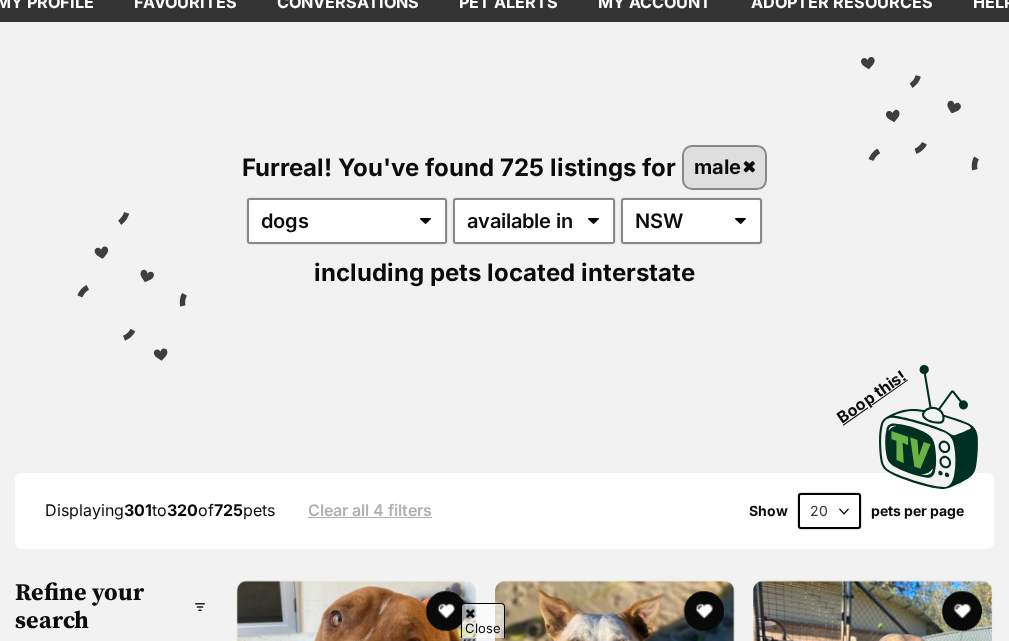 scroll, scrollTop: 200, scrollLeft: 0, axis: vertical 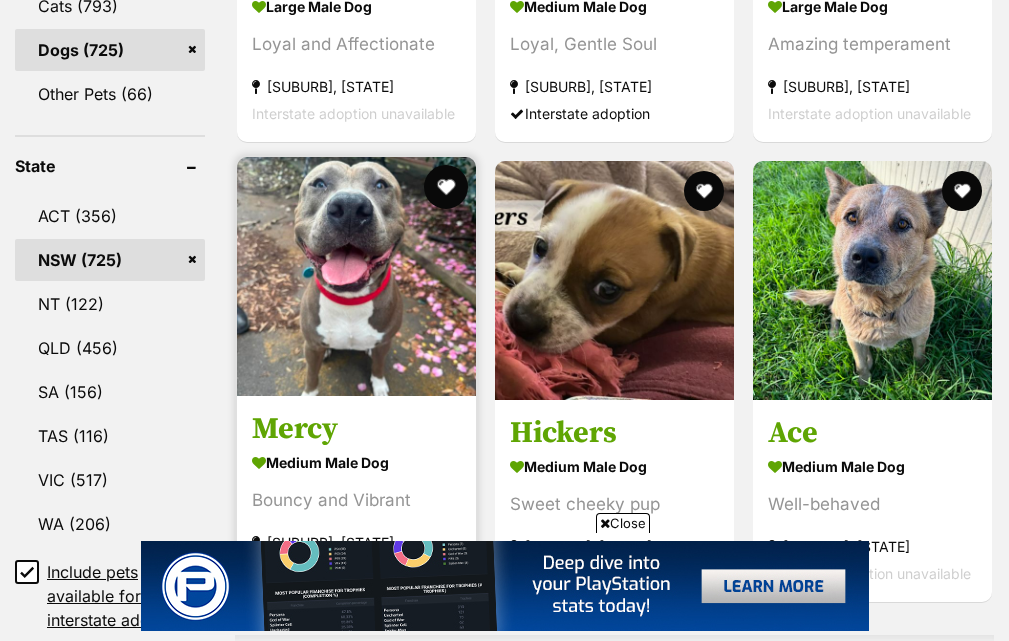 click at bounding box center [446, 187] 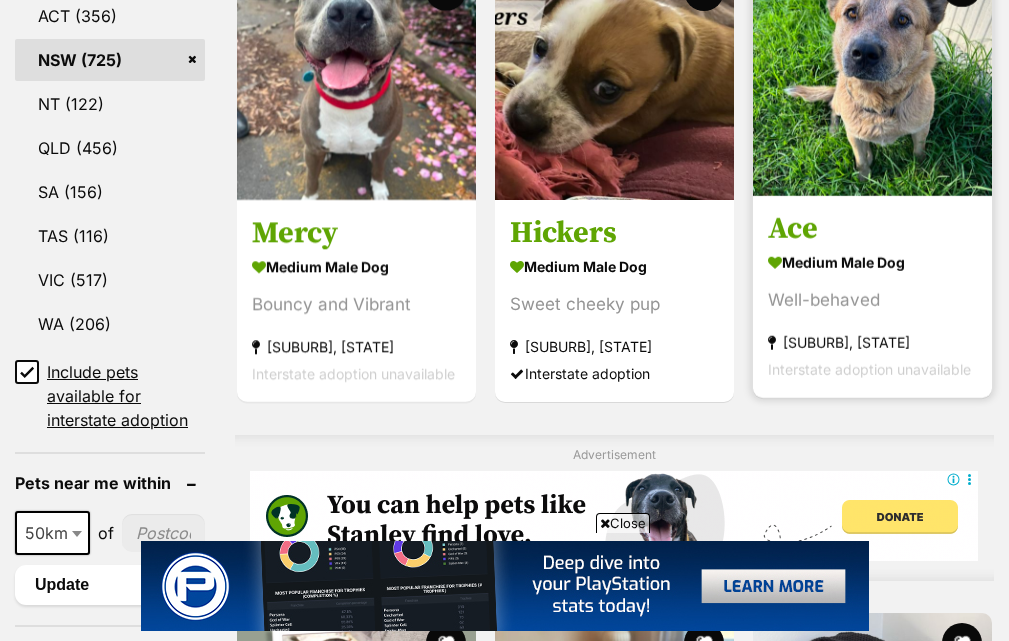 scroll, scrollTop: 0, scrollLeft: 0, axis: both 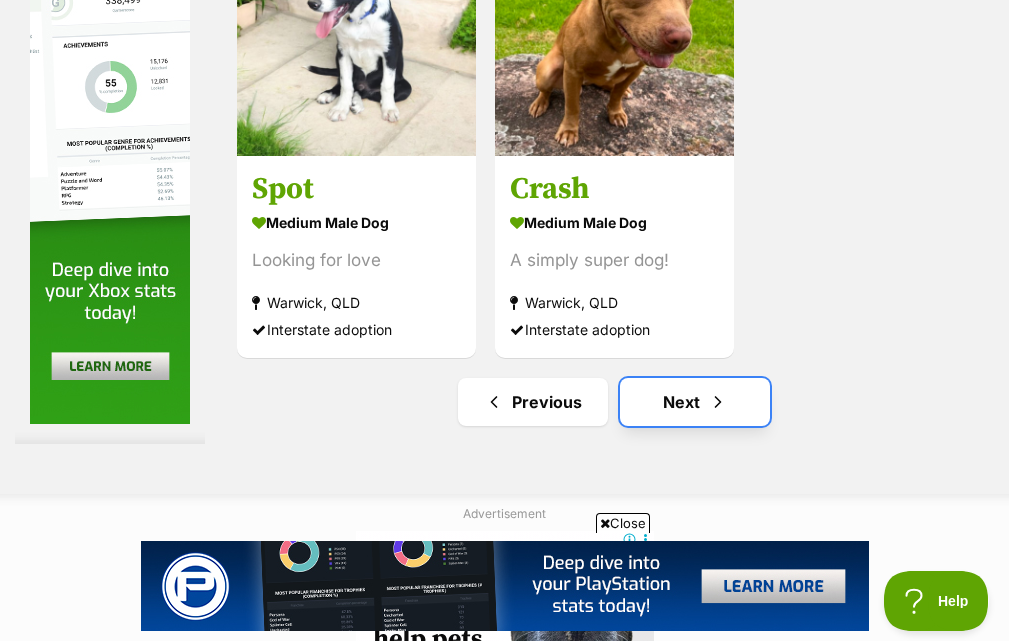 click on "Next" at bounding box center (695, 402) 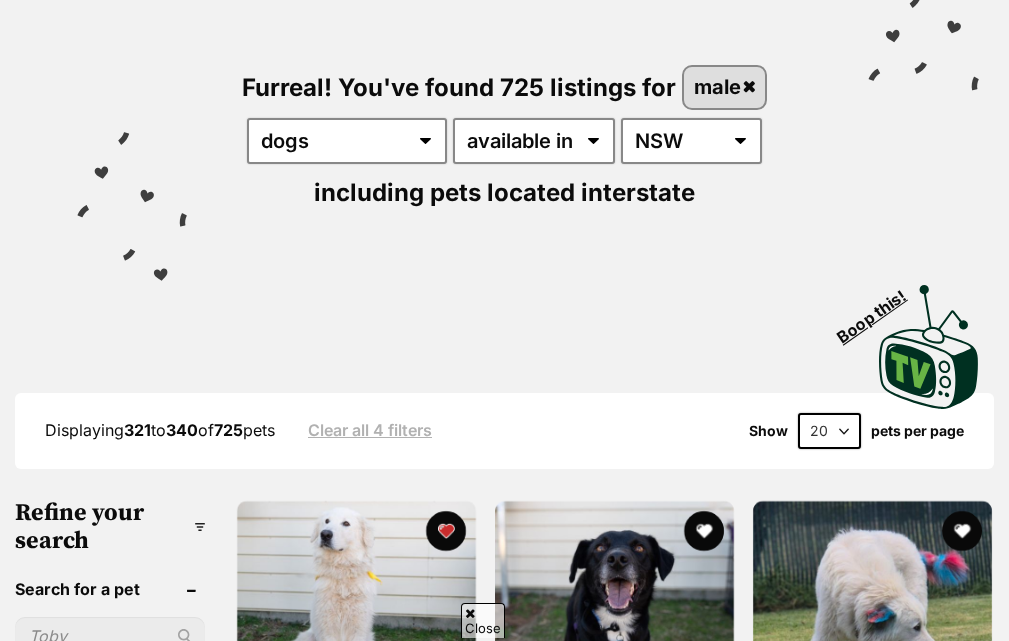 scroll, scrollTop: 400, scrollLeft: 0, axis: vertical 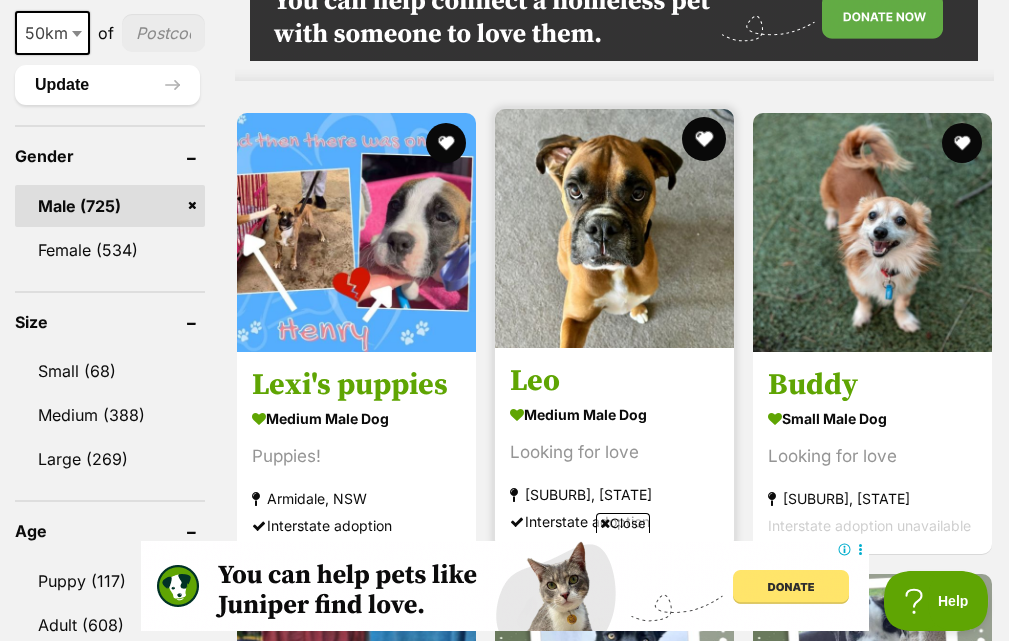 click at bounding box center [704, 139] 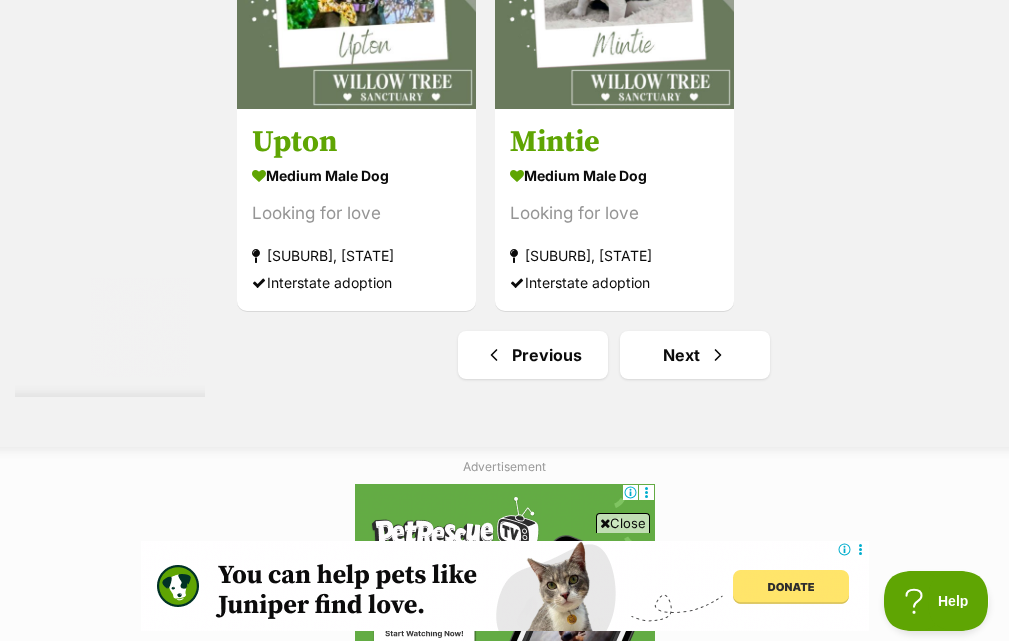 scroll, scrollTop: 4100, scrollLeft: 0, axis: vertical 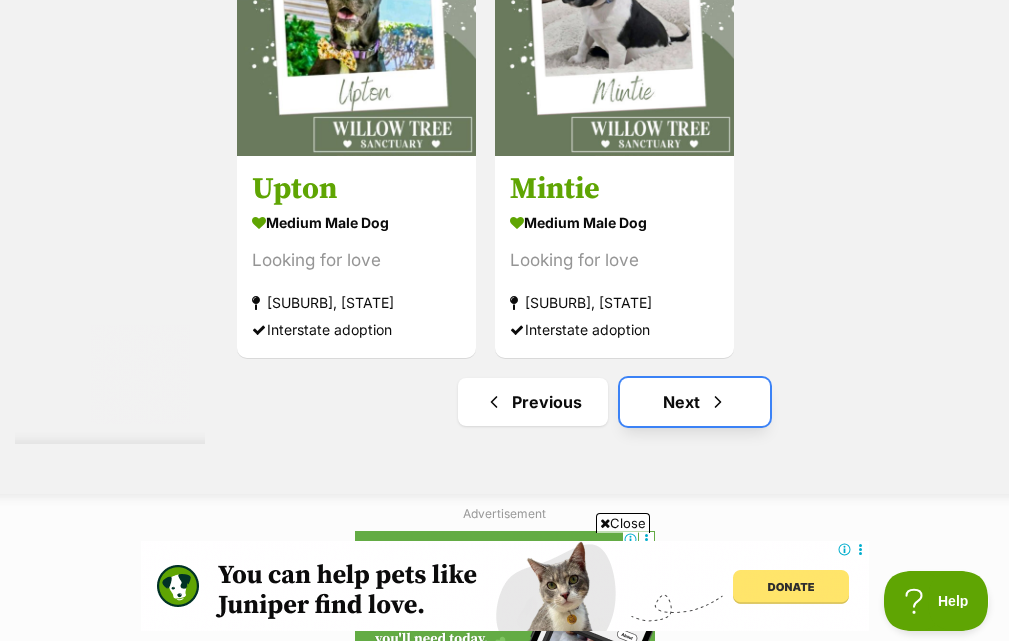 click on "Next" at bounding box center [695, 402] 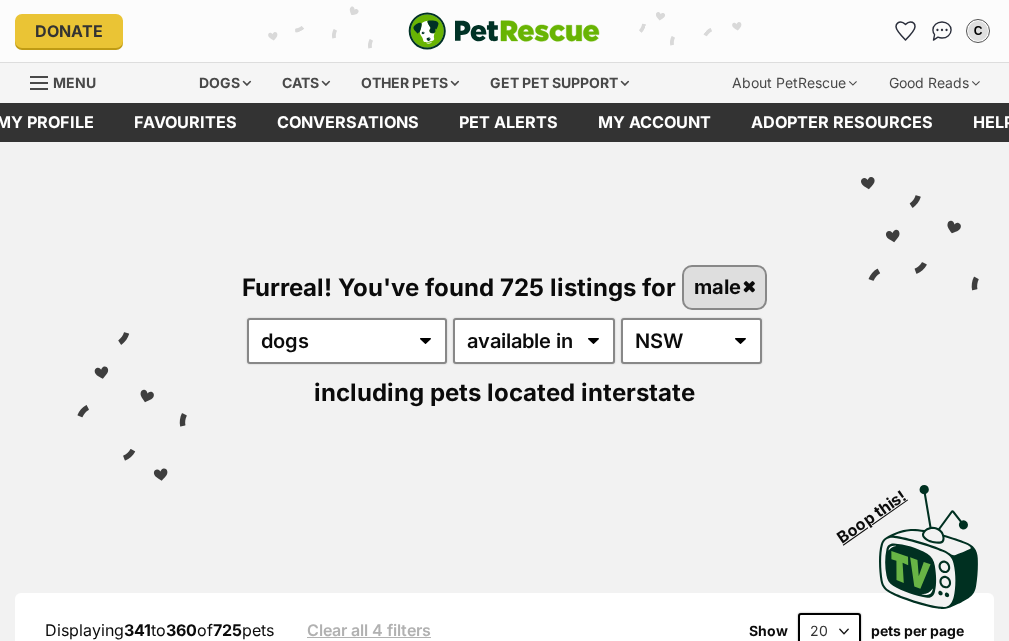 scroll, scrollTop: 153, scrollLeft: 0, axis: vertical 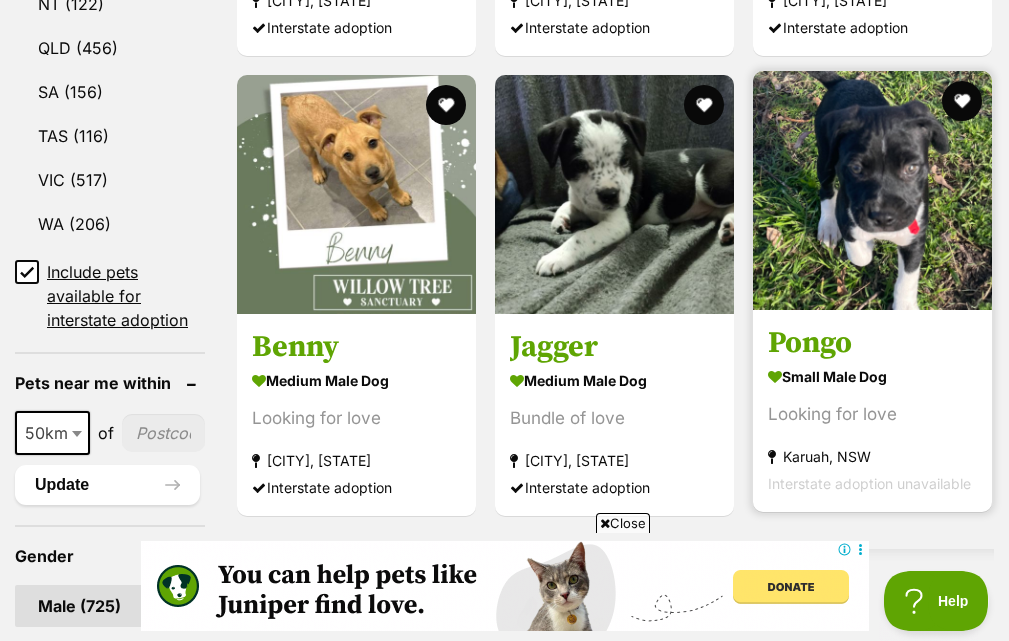click at bounding box center [872, 190] 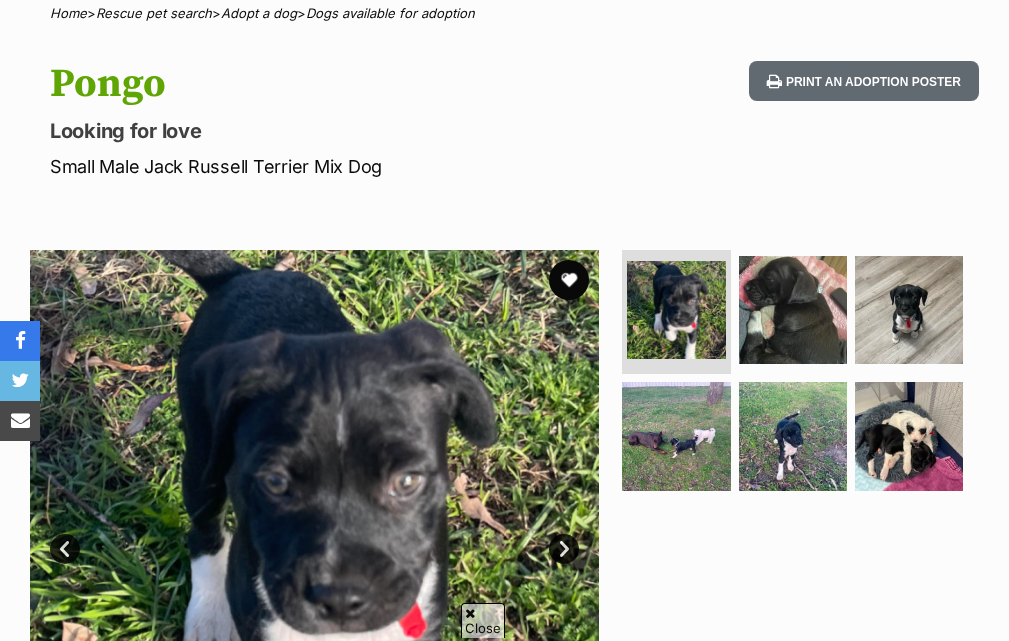 scroll, scrollTop: 0, scrollLeft: 0, axis: both 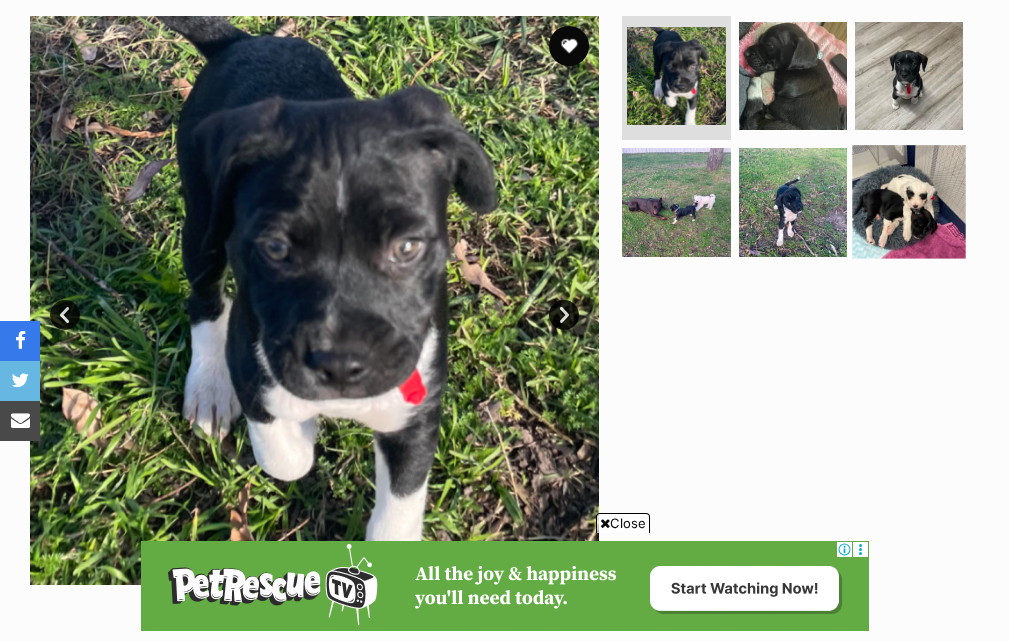 click at bounding box center [909, 203] 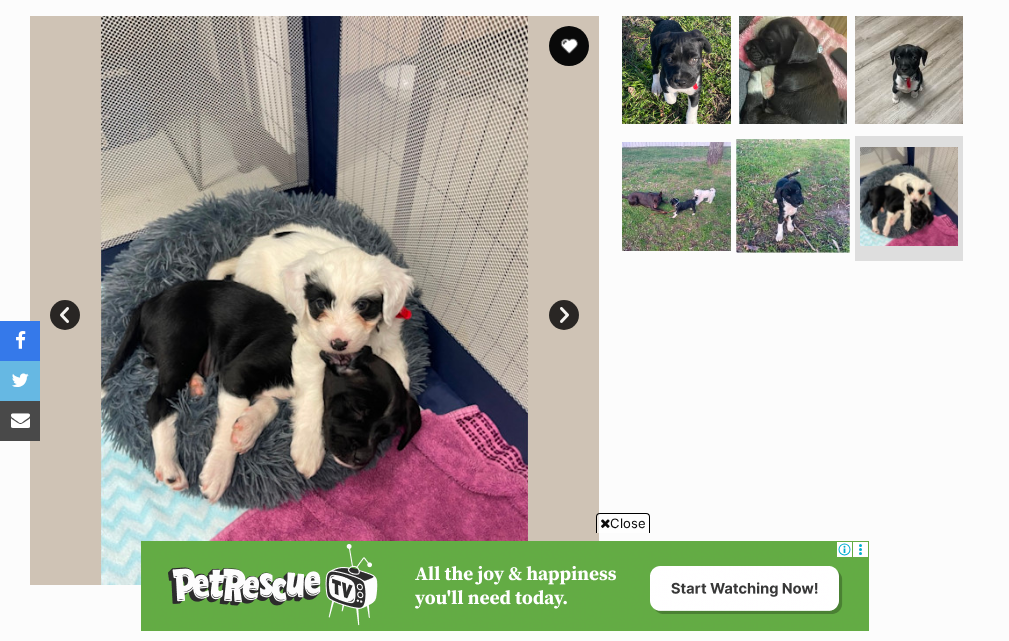 scroll, scrollTop: 0, scrollLeft: 0, axis: both 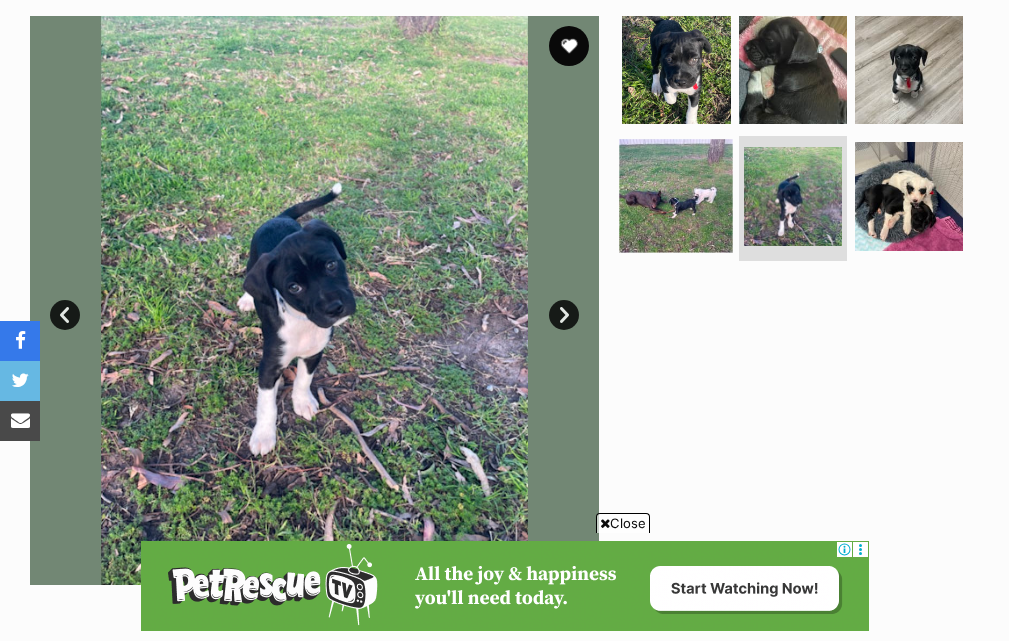 click at bounding box center (677, 197) 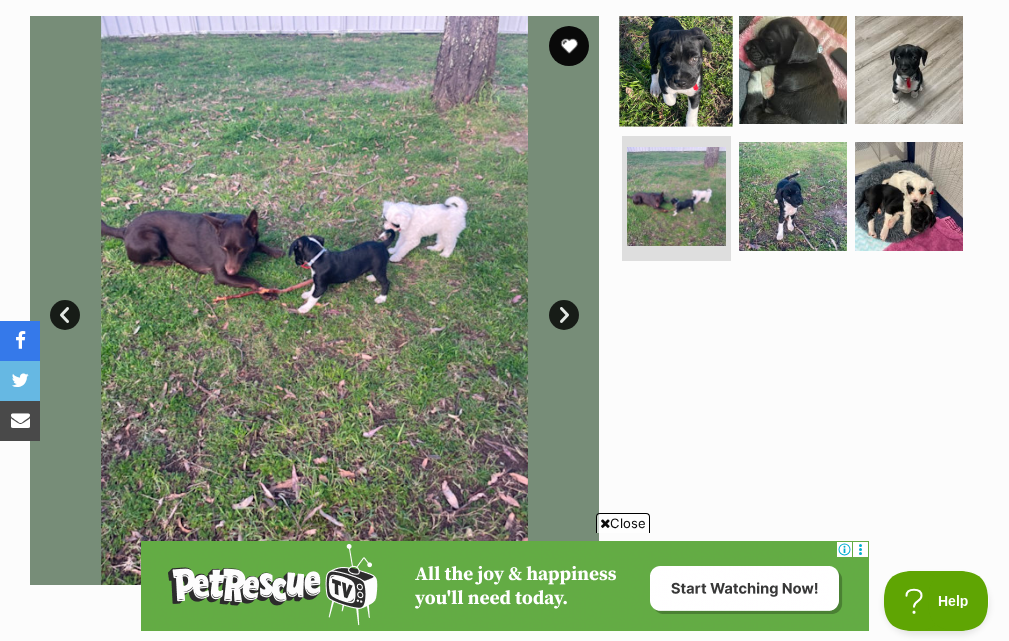 scroll, scrollTop: 0, scrollLeft: 0, axis: both 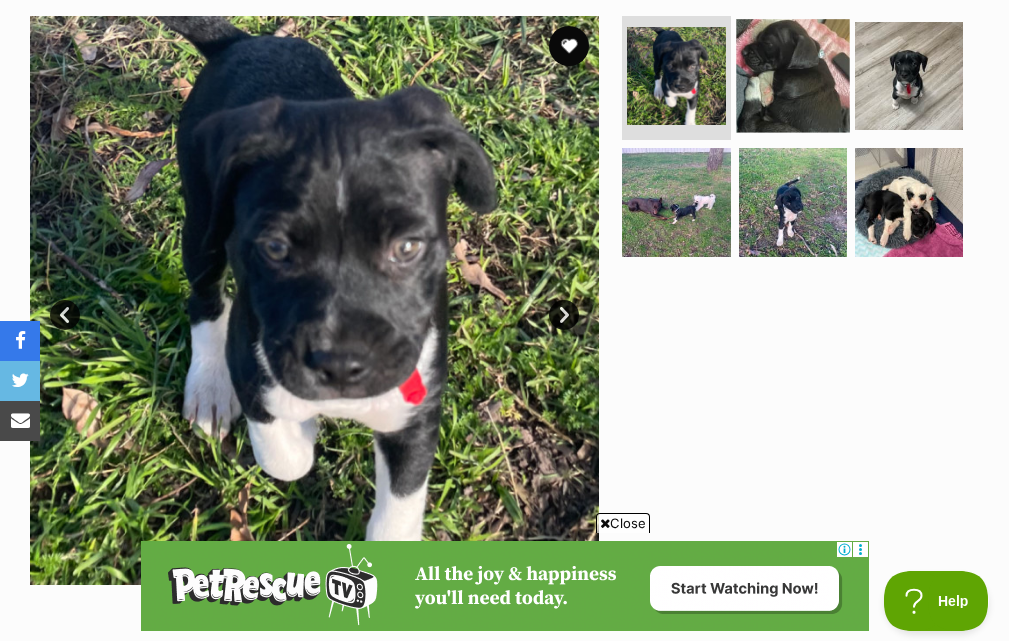 click at bounding box center [793, 76] 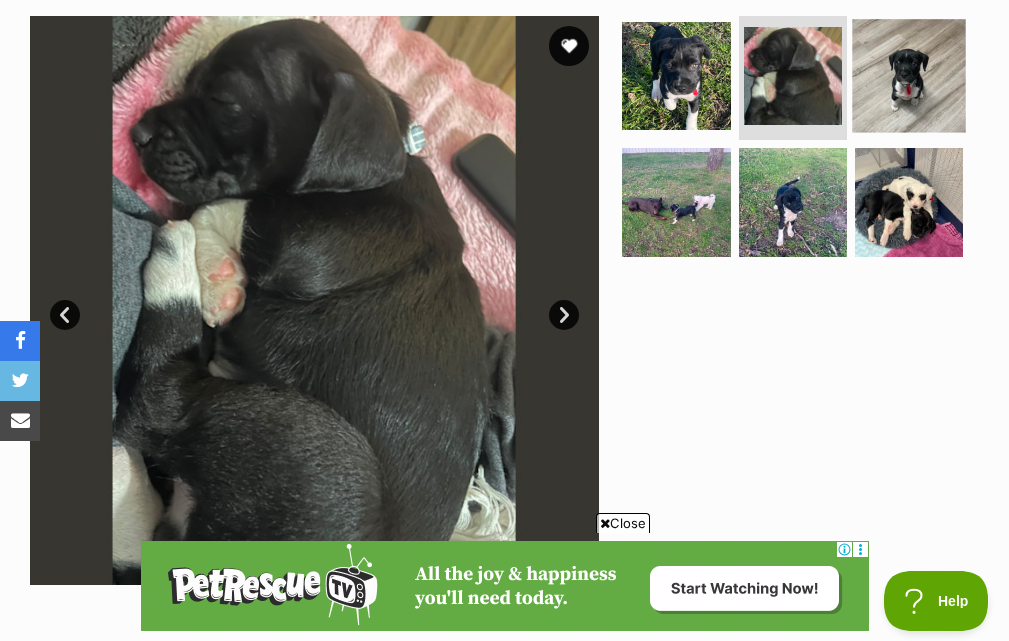 click at bounding box center [909, 76] 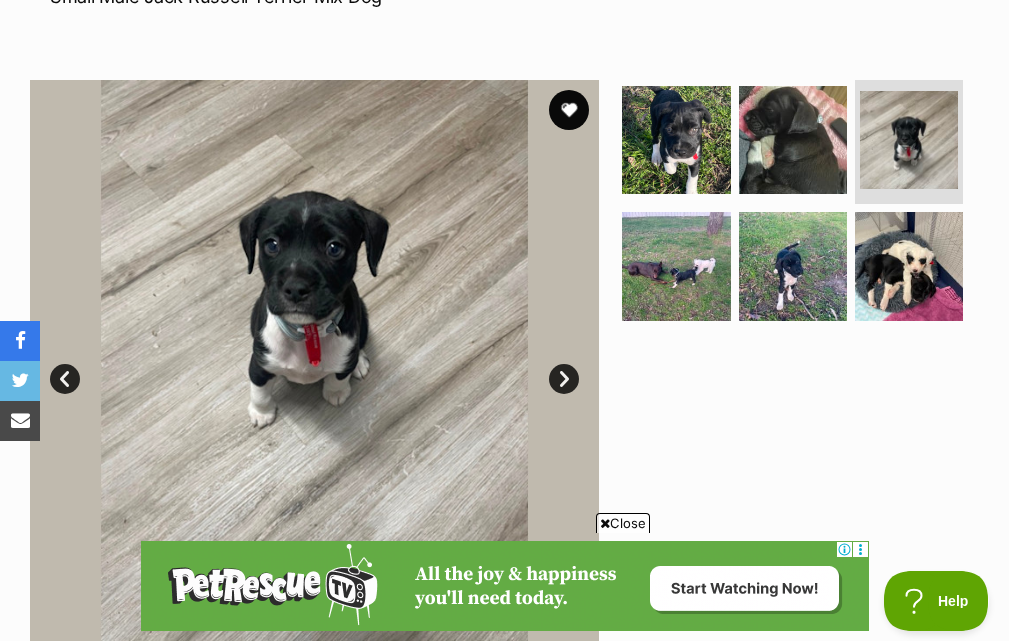 scroll, scrollTop: 100, scrollLeft: 0, axis: vertical 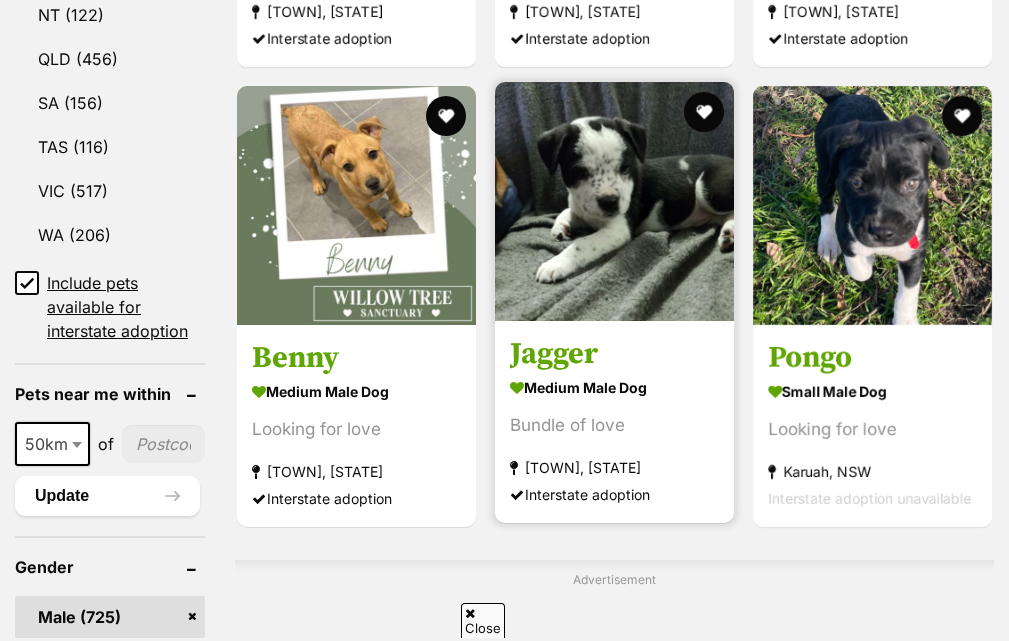click at bounding box center (614, 201) 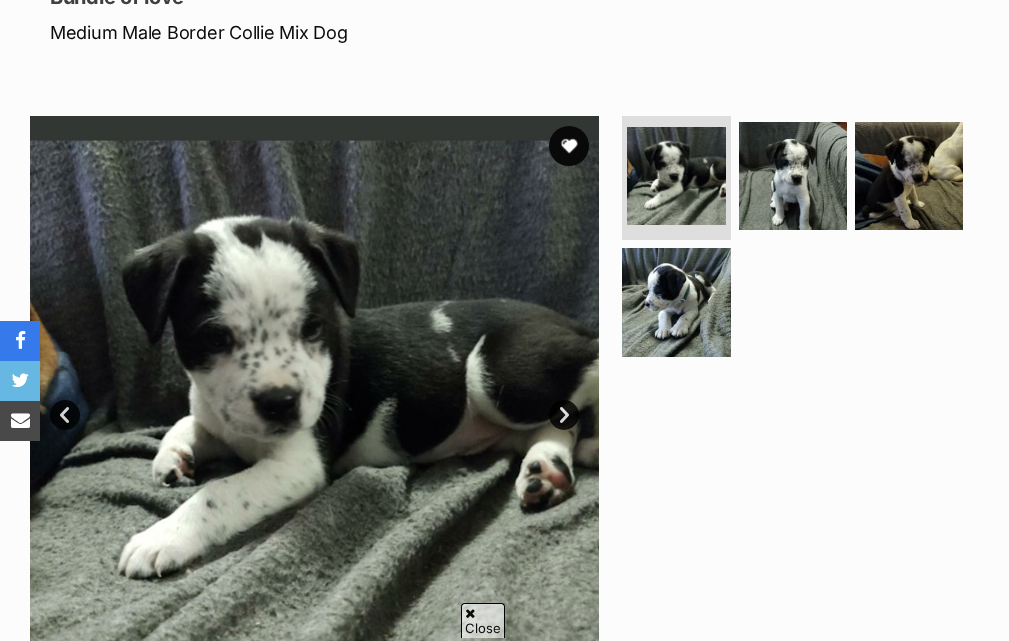 scroll, scrollTop: 300, scrollLeft: 0, axis: vertical 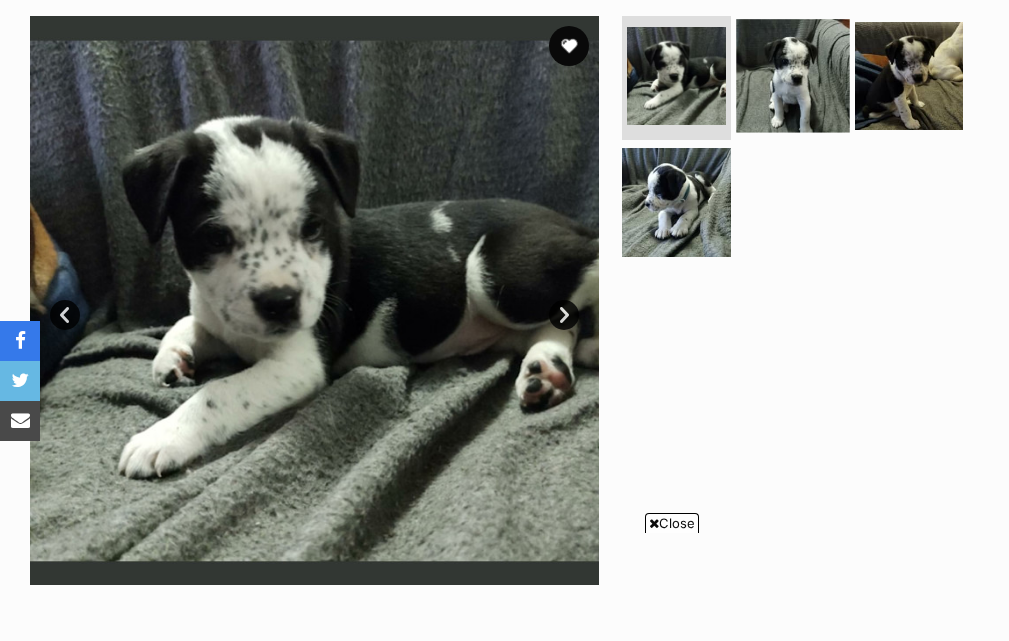 click at bounding box center (793, 76) 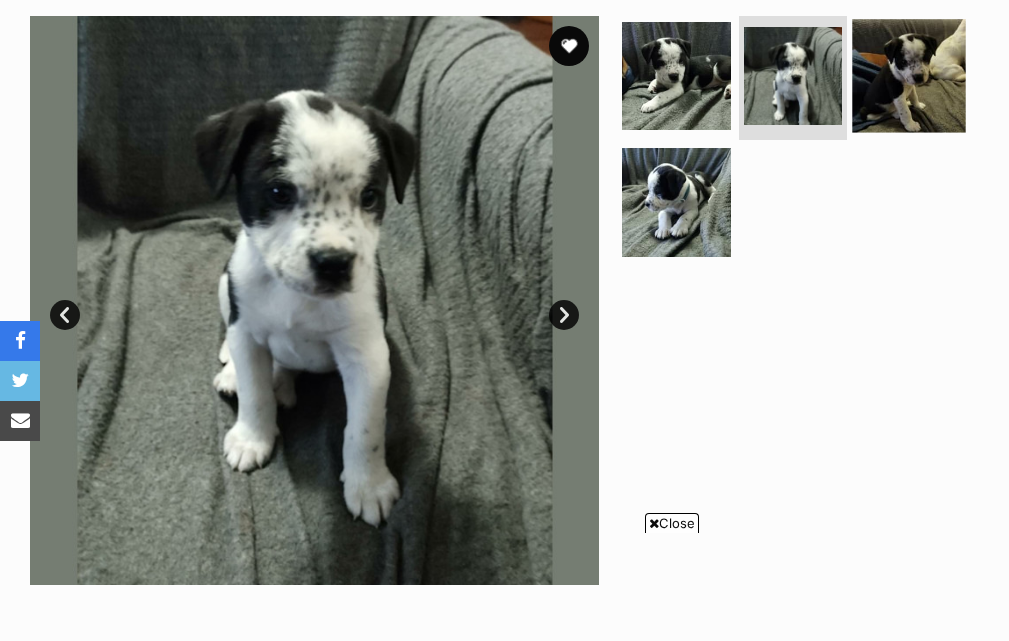 click at bounding box center [798, 143] 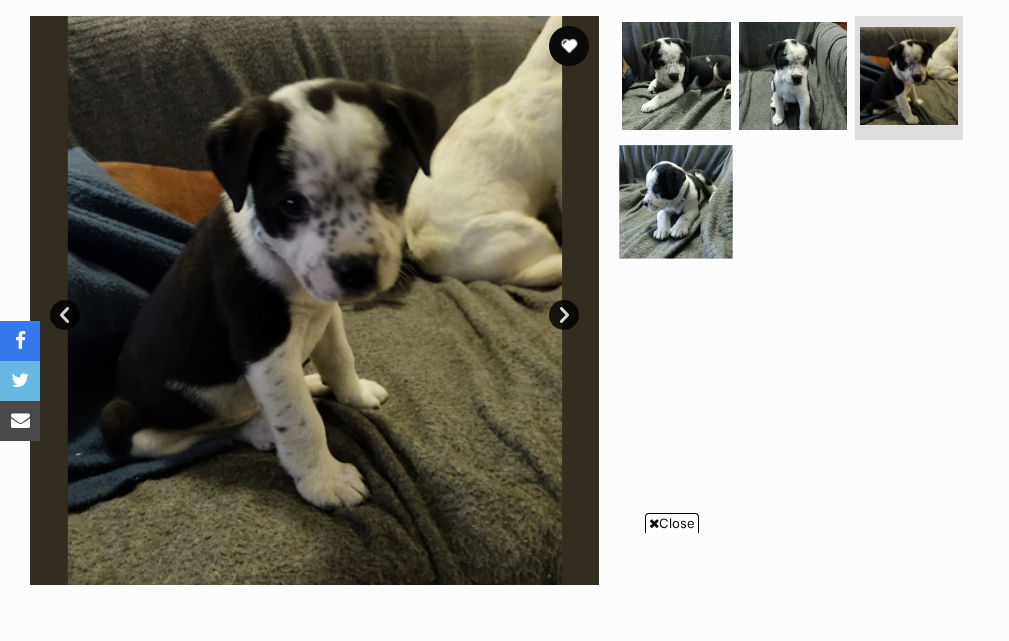 scroll, scrollTop: 0, scrollLeft: 0, axis: both 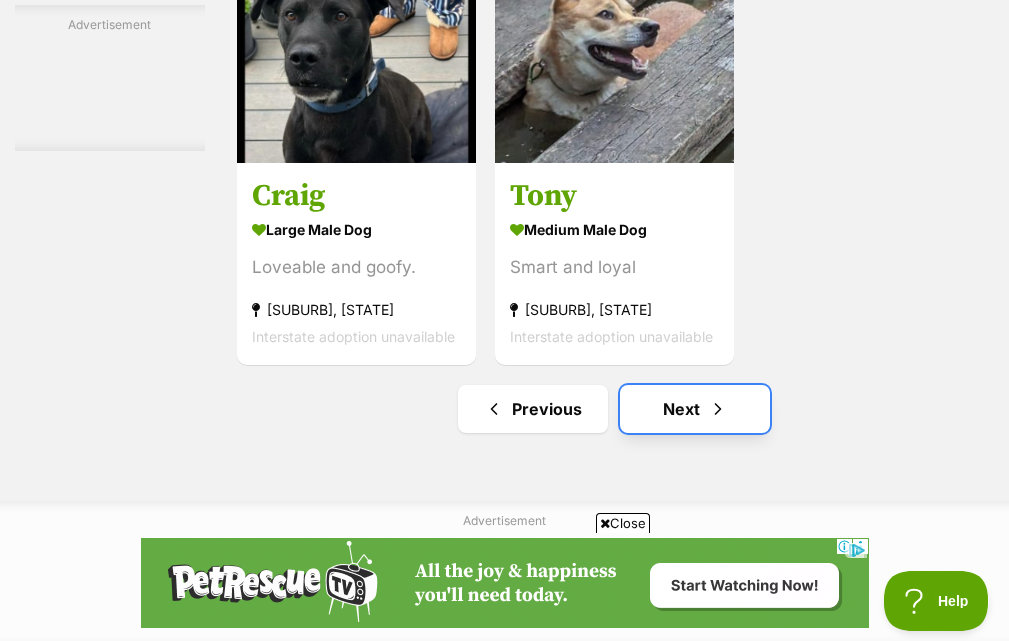 click on "Next" at bounding box center (695, 409) 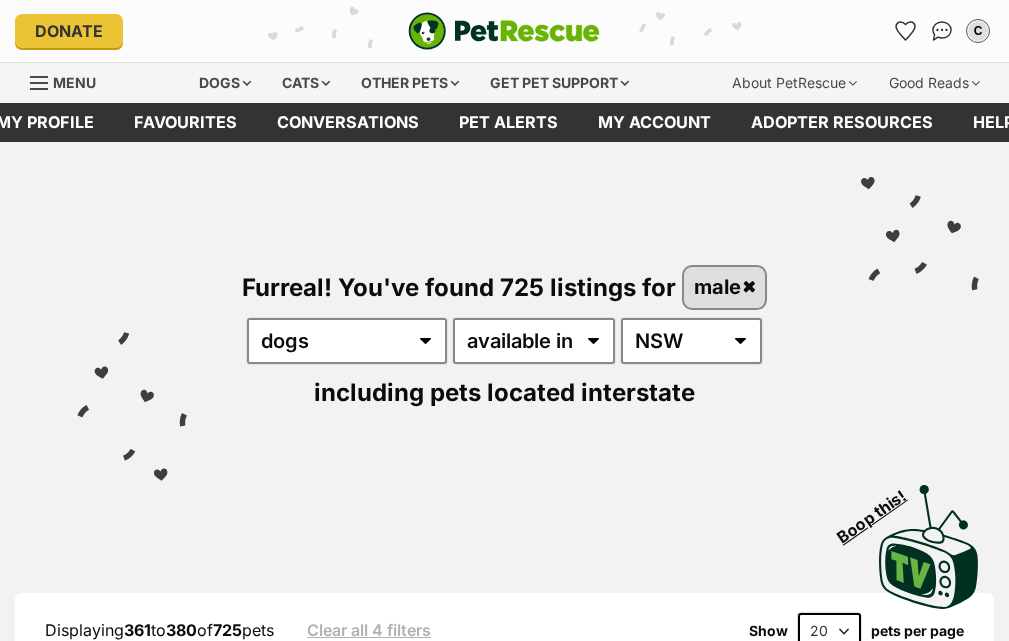 scroll, scrollTop: 500, scrollLeft: 0, axis: vertical 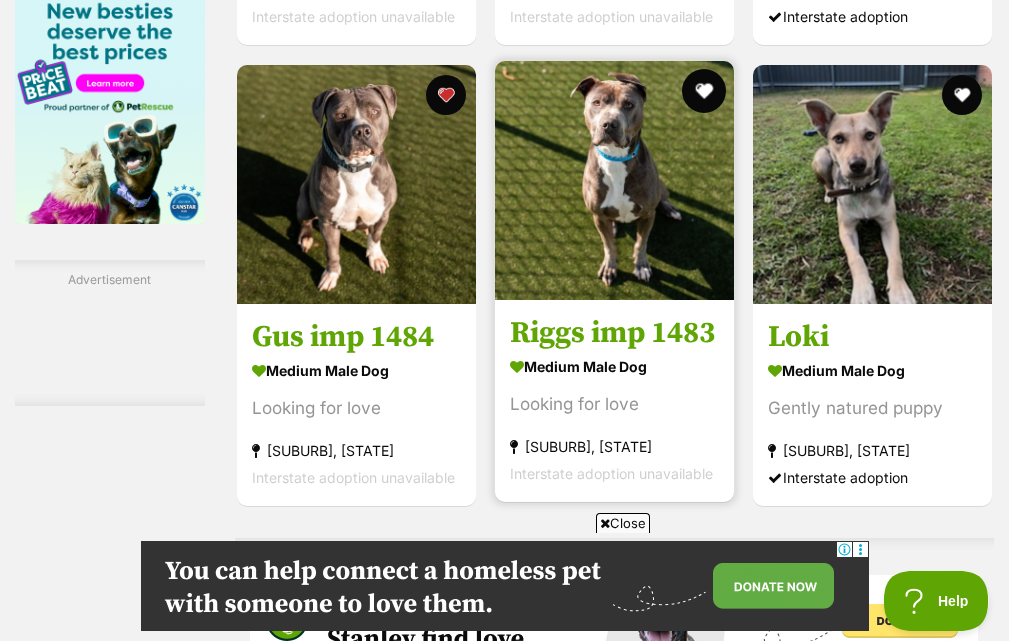 click at bounding box center (704, 91) 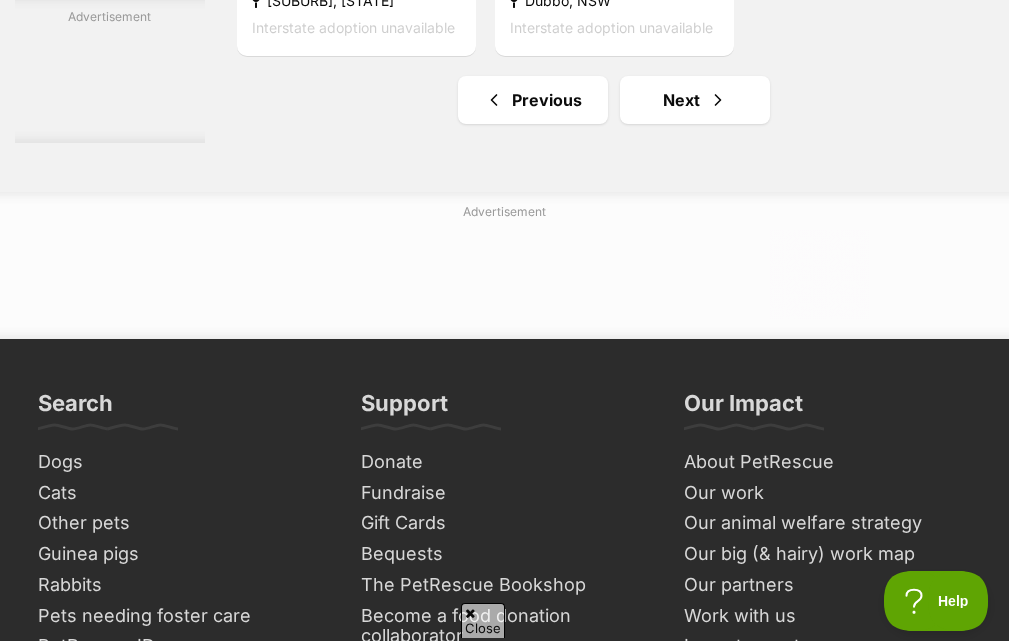 scroll, scrollTop: 4300, scrollLeft: 0, axis: vertical 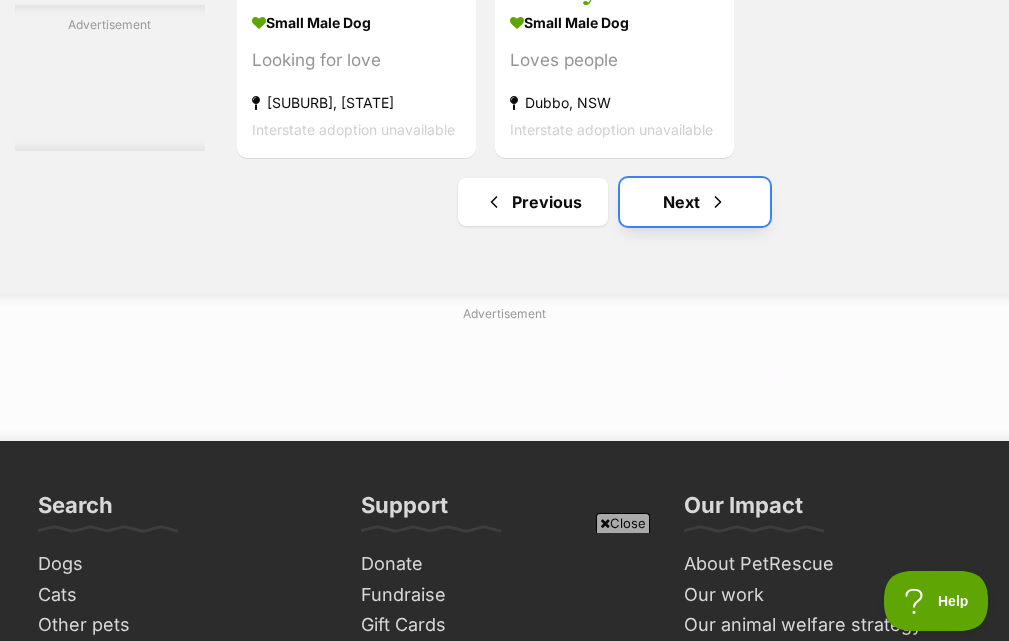 click at bounding box center [718, 202] 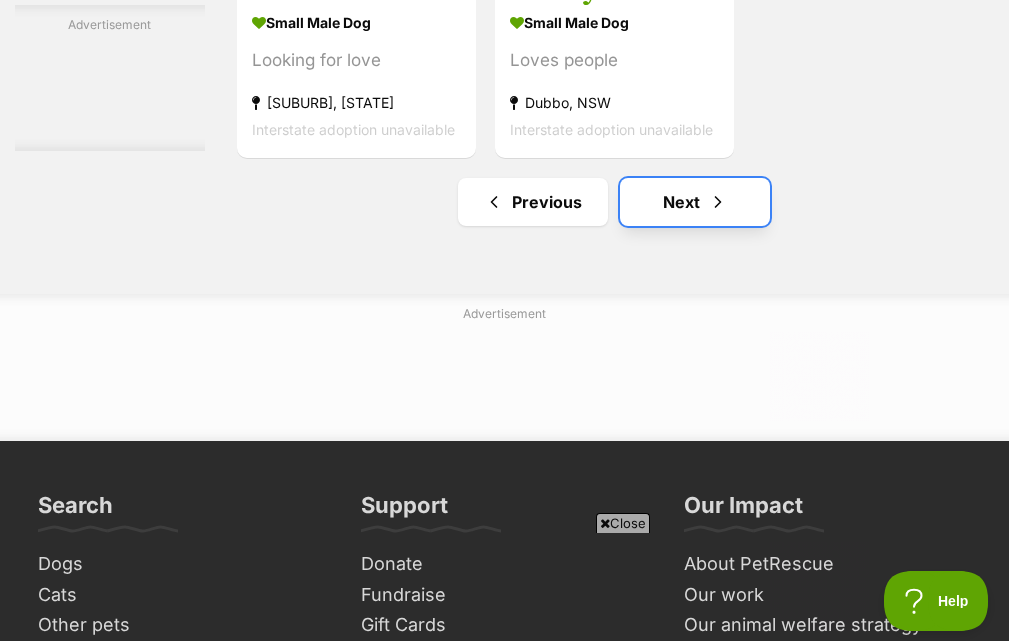scroll, scrollTop: 0, scrollLeft: 0, axis: both 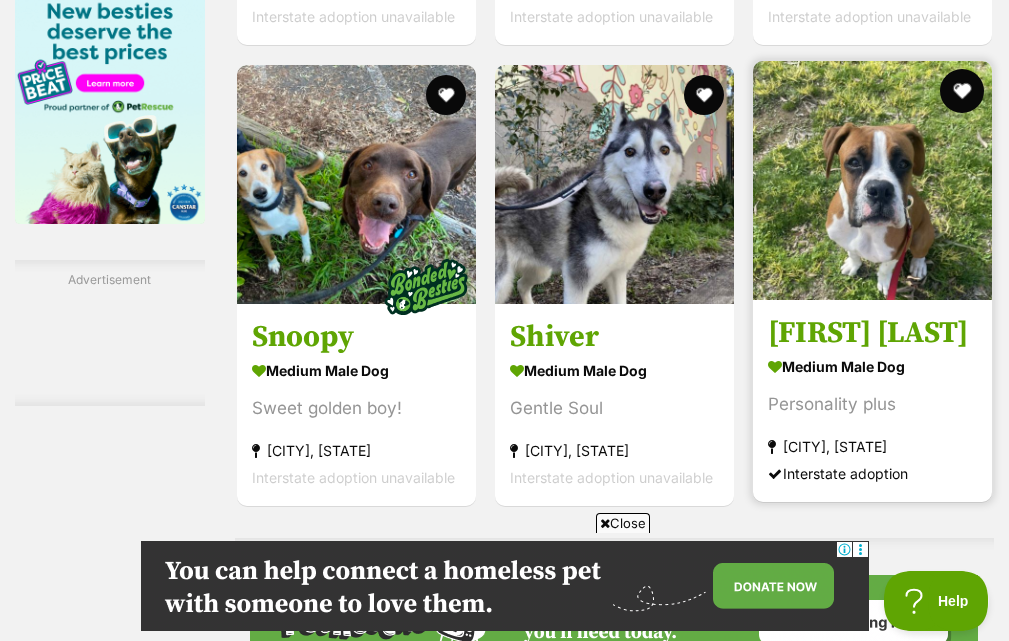 click at bounding box center (962, 91) 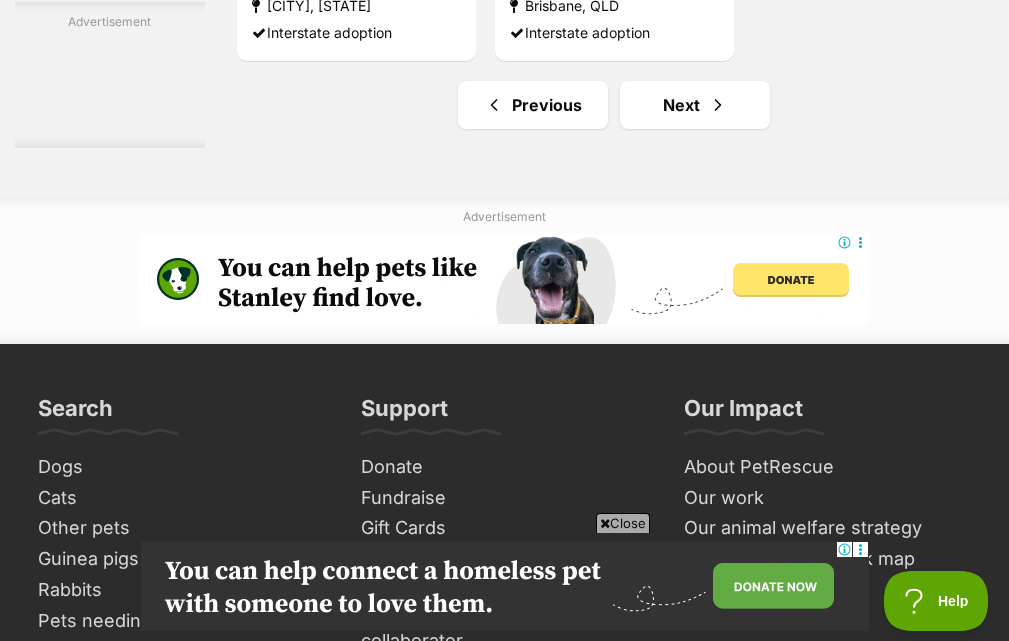 scroll, scrollTop: 4400, scrollLeft: 0, axis: vertical 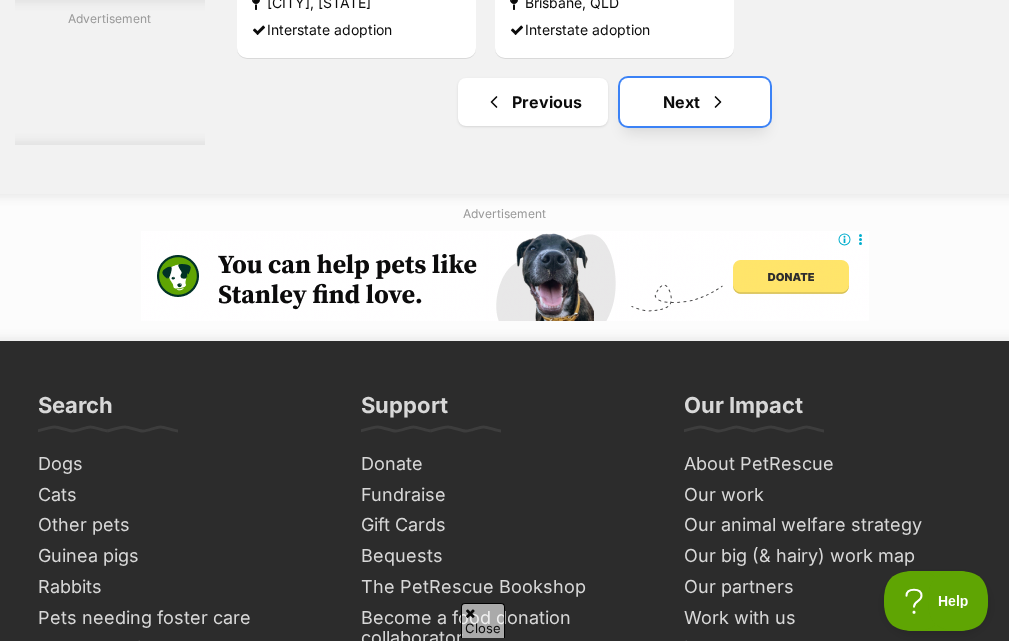 click on "Next" at bounding box center (695, 102) 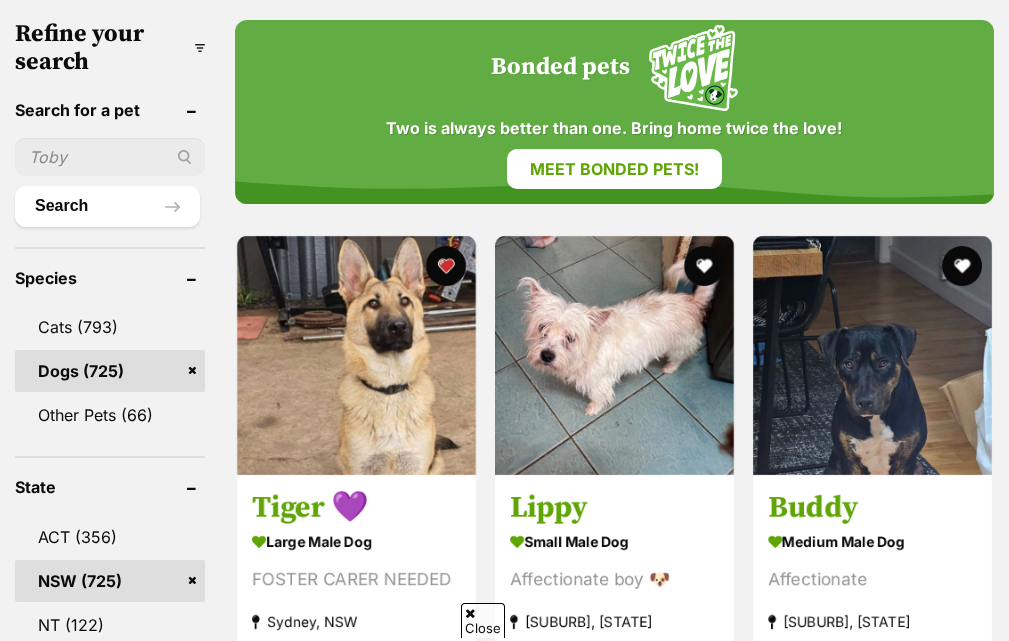 scroll, scrollTop: 700, scrollLeft: 0, axis: vertical 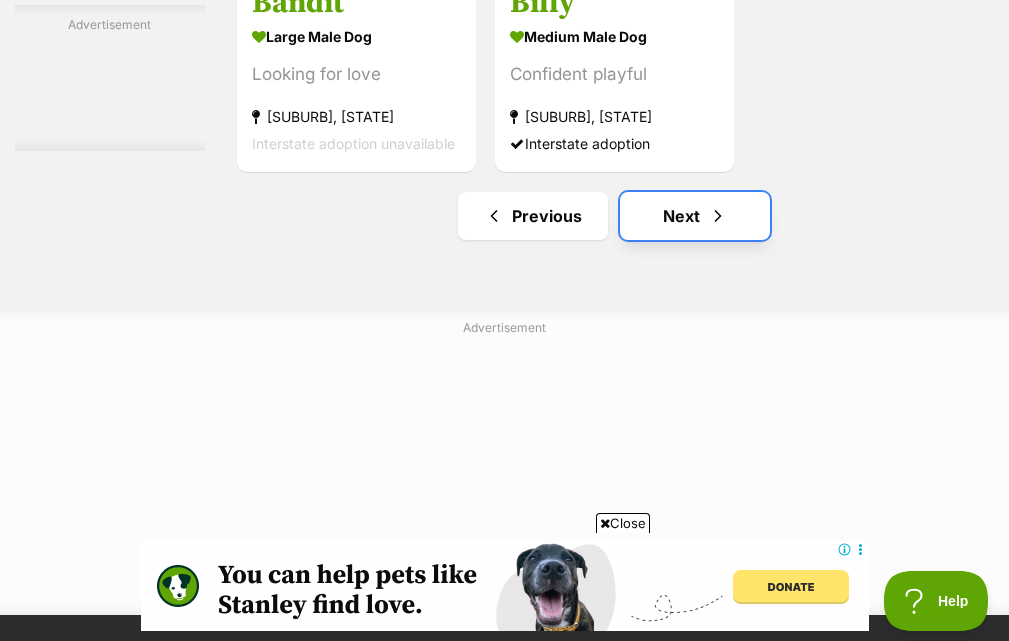click on "Next" at bounding box center (695, 216) 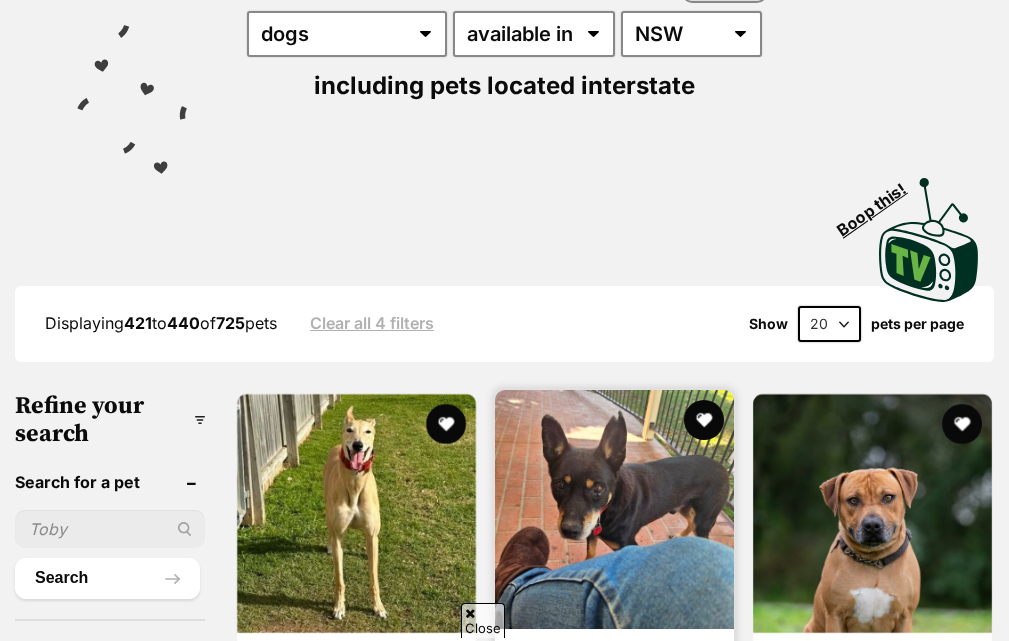 scroll, scrollTop: 500, scrollLeft: 0, axis: vertical 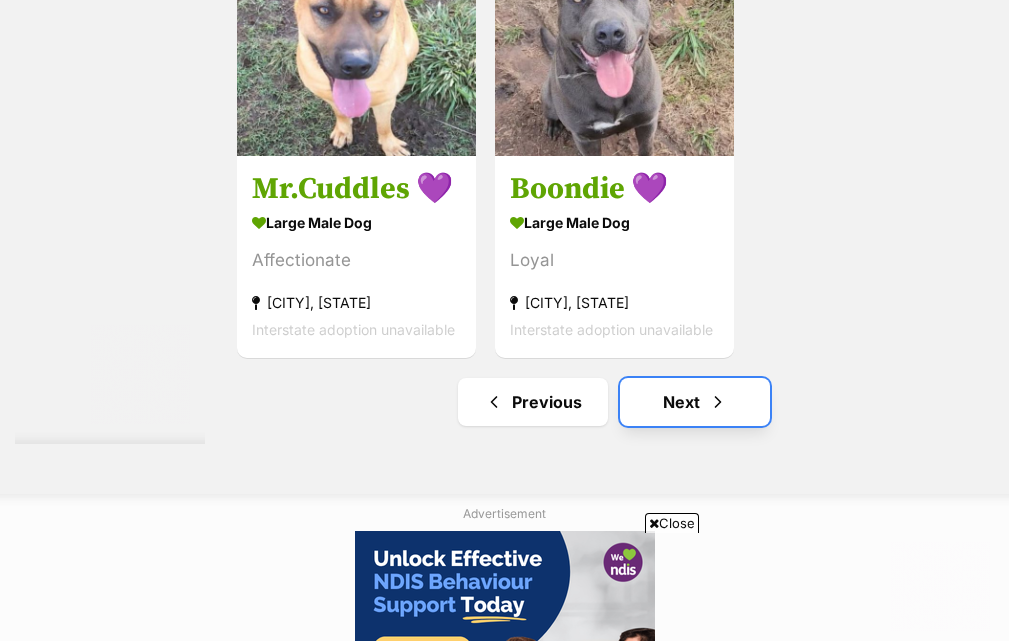 click on "Next" at bounding box center [695, 402] 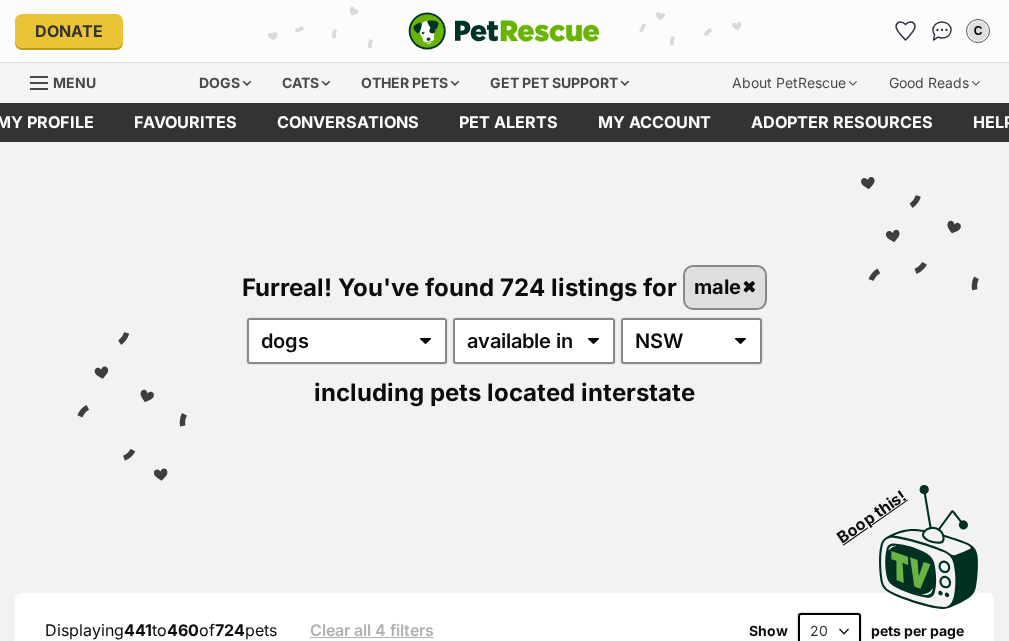 scroll, scrollTop: 0, scrollLeft: 0, axis: both 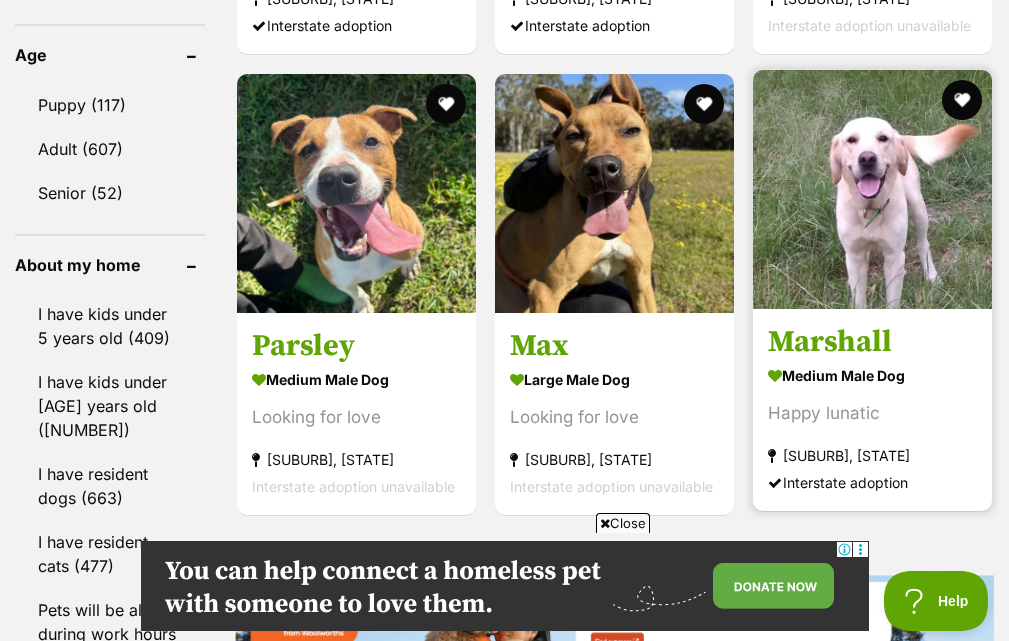 click at bounding box center [872, 189] 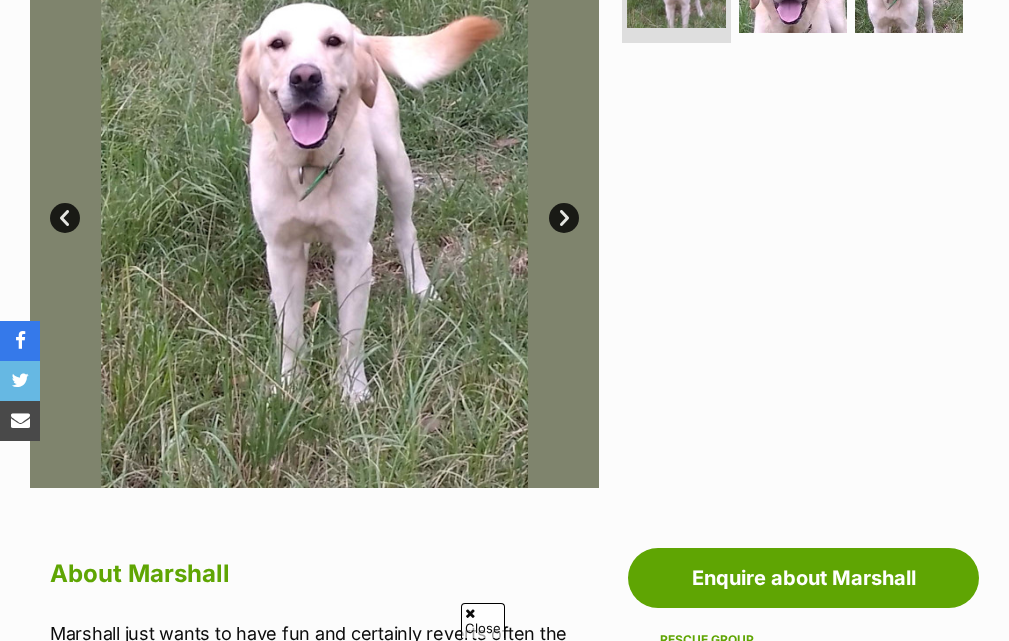 scroll, scrollTop: 1100, scrollLeft: 0, axis: vertical 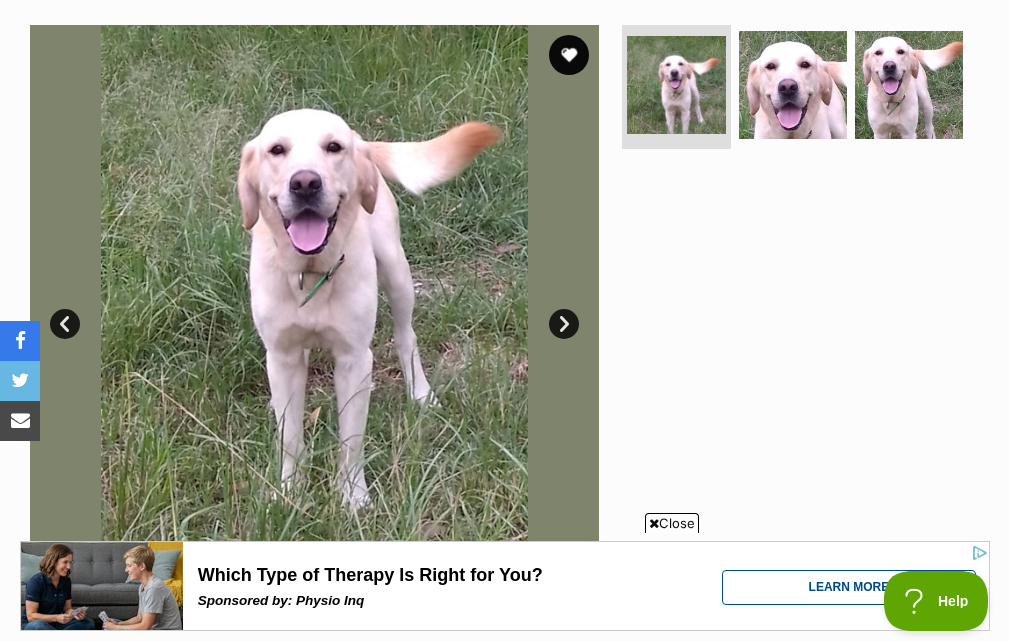 click on "Next" at bounding box center [564, 324] 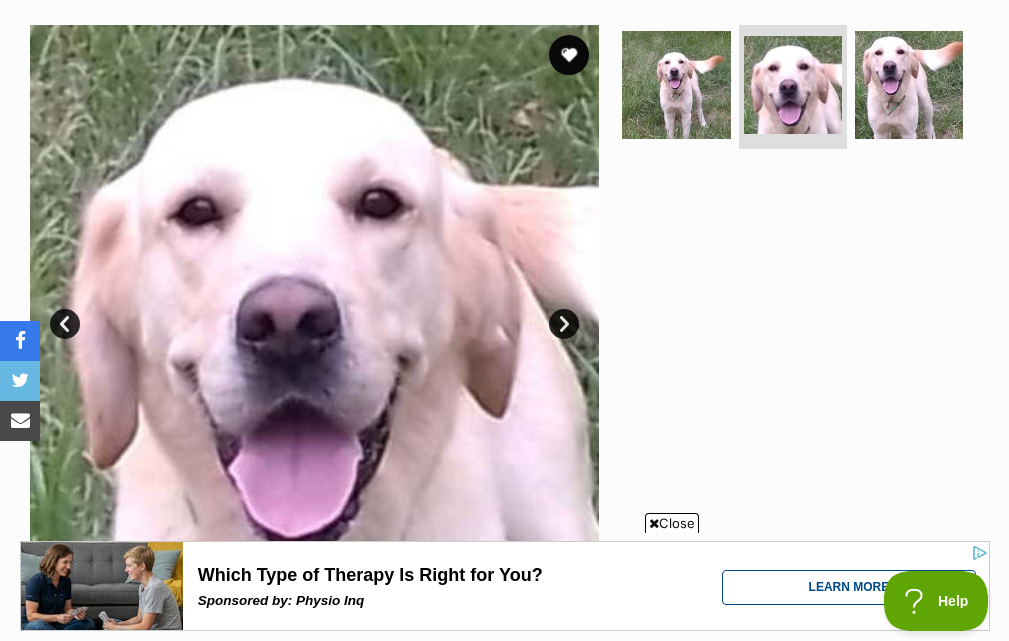 click on "Next" at bounding box center (564, 324) 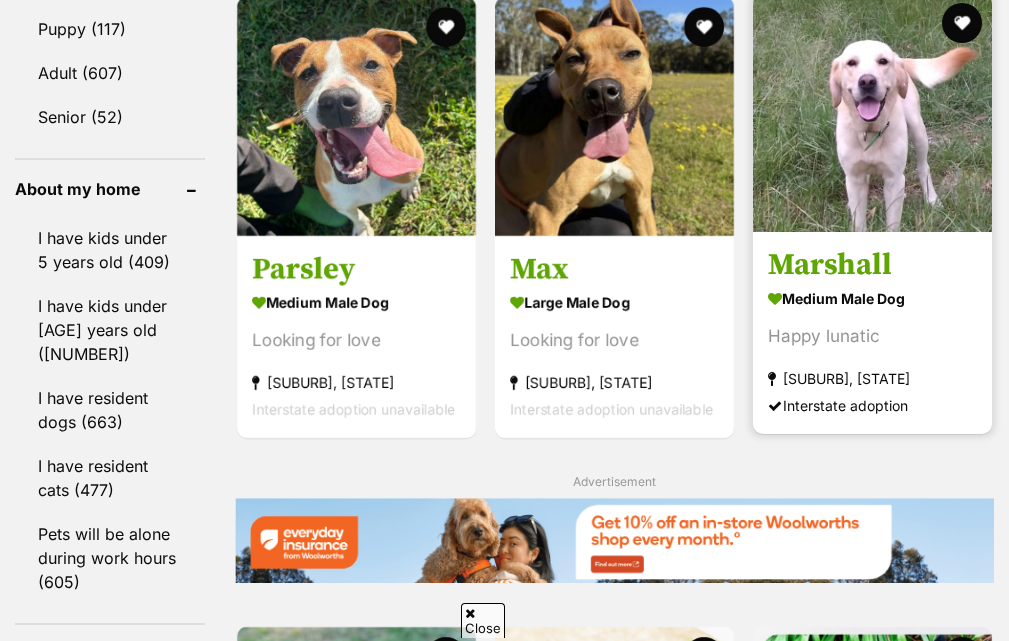 scroll, scrollTop: 2276, scrollLeft: 0, axis: vertical 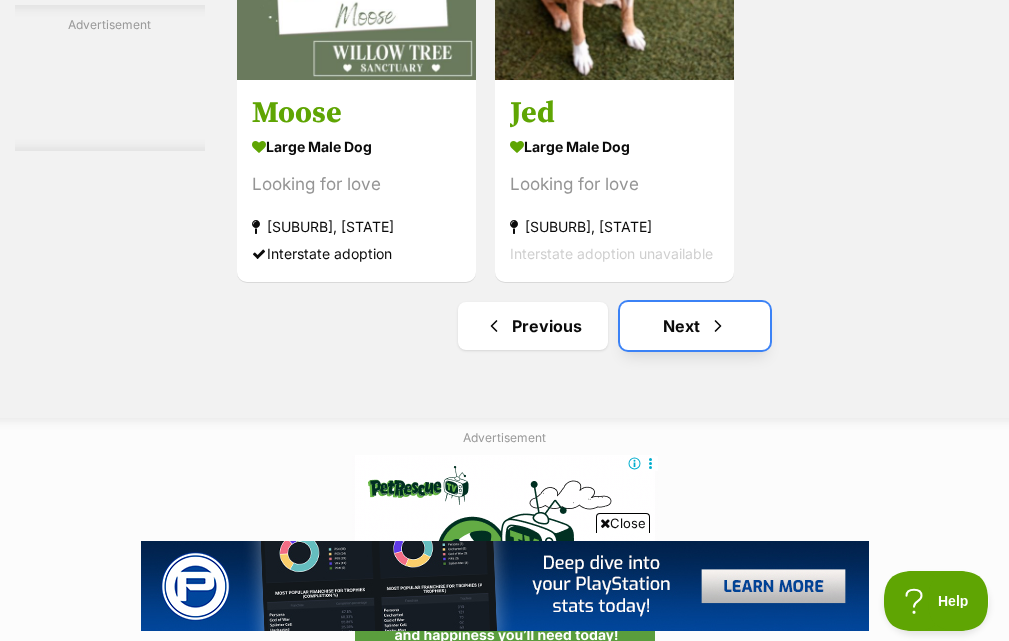 click on "Next" at bounding box center [695, 326] 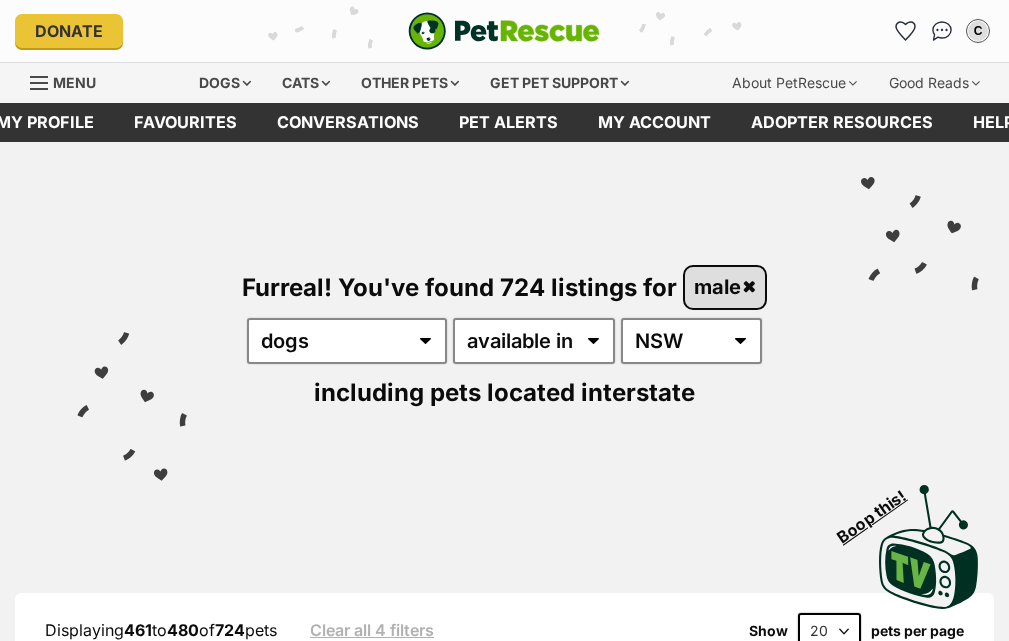 scroll, scrollTop: 0, scrollLeft: 0, axis: both 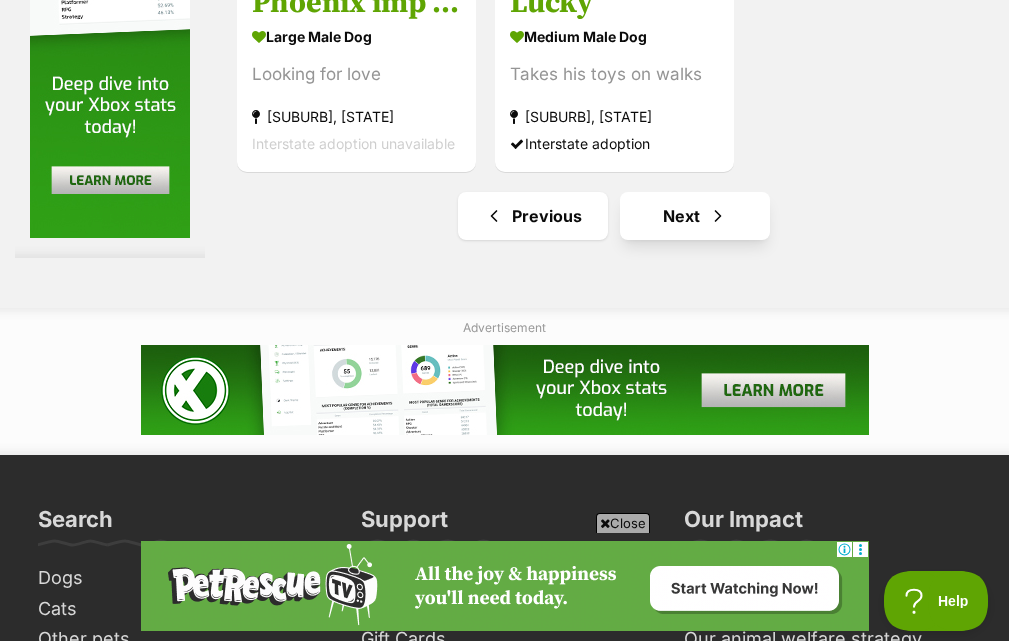 drag, startPoint x: 706, startPoint y: 191, endPoint x: 724, endPoint y: 199, distance: 19.697716 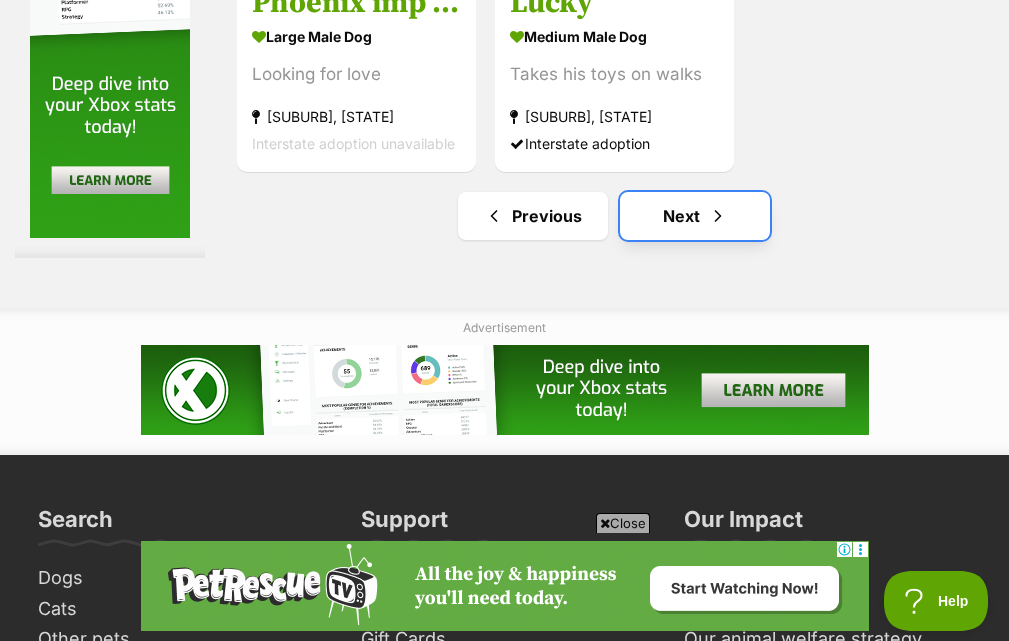 click on "Next" at bounding box center [695, 216] 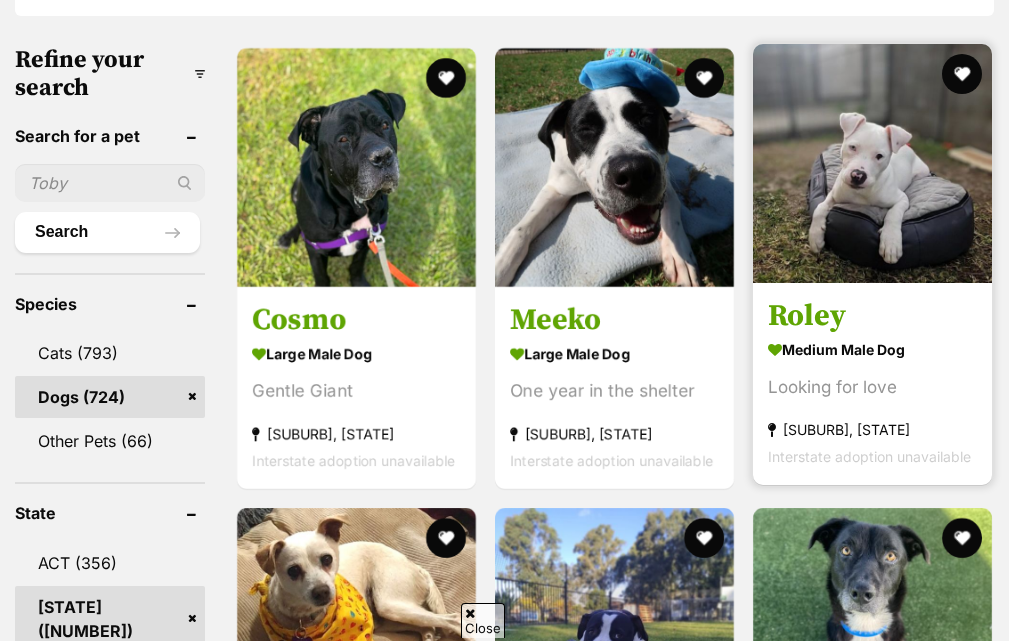 scroll, scrollTop: 700, scrollLeft: 0, axis: vertical 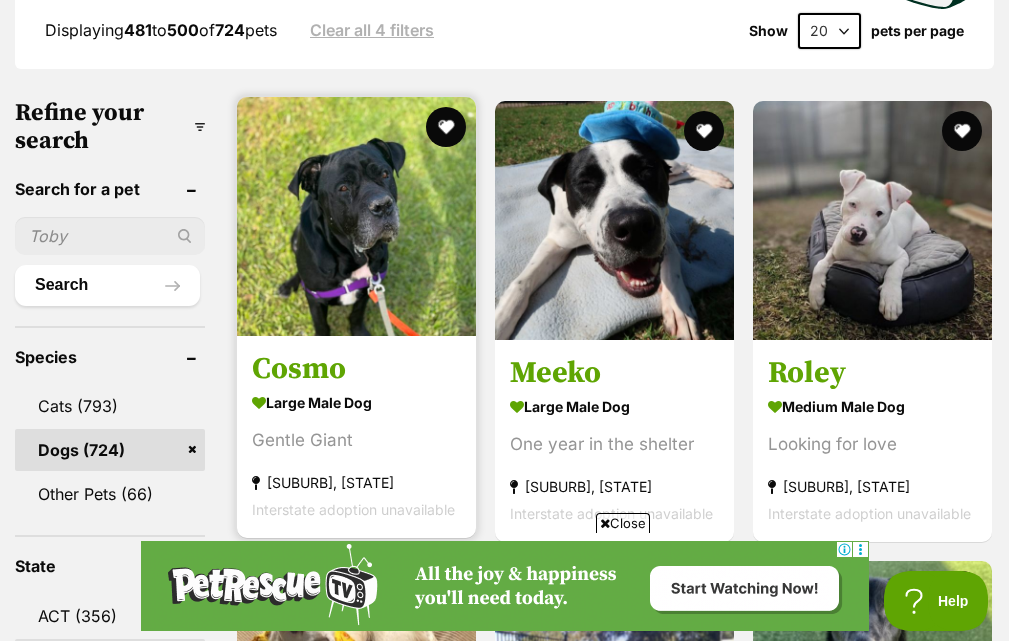 click at bounding box center [356, 216] 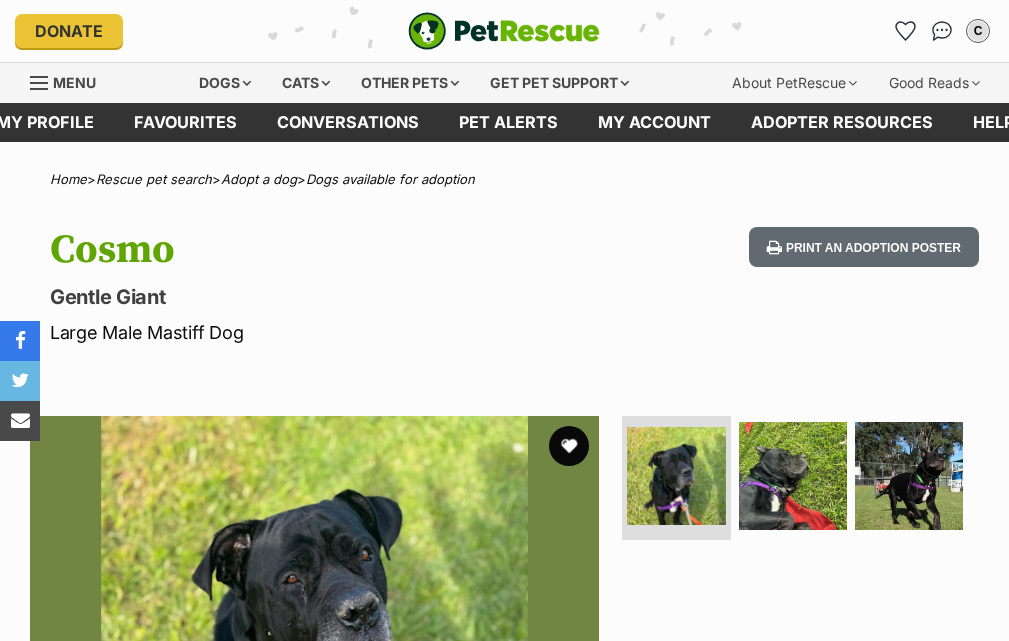 scroll, scrollTop: 0, scrollLeft: 0, axis: both 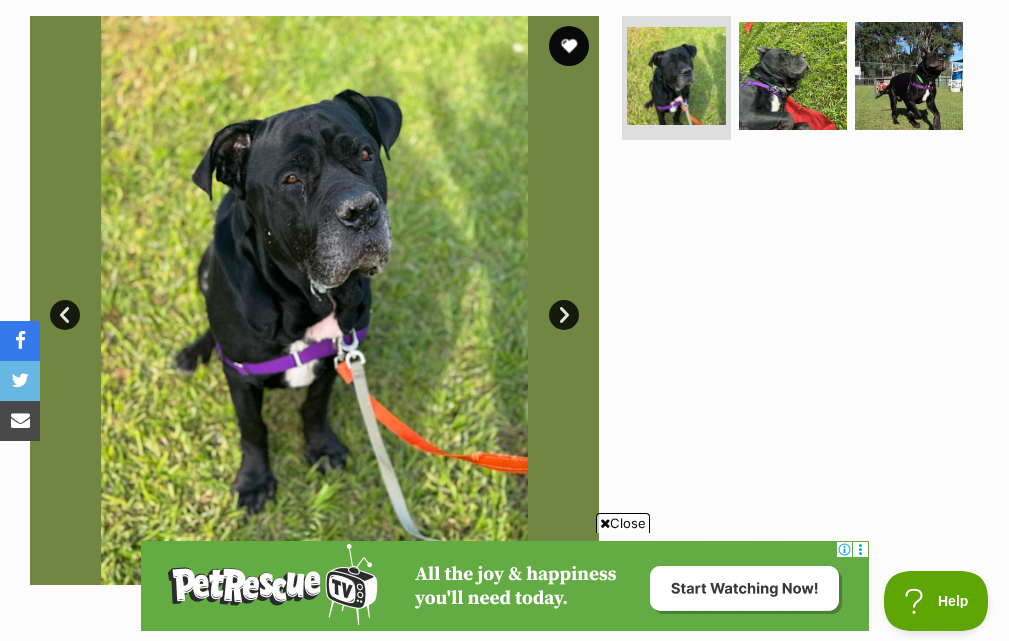 click on "Next" at bounding box center (564, 315) 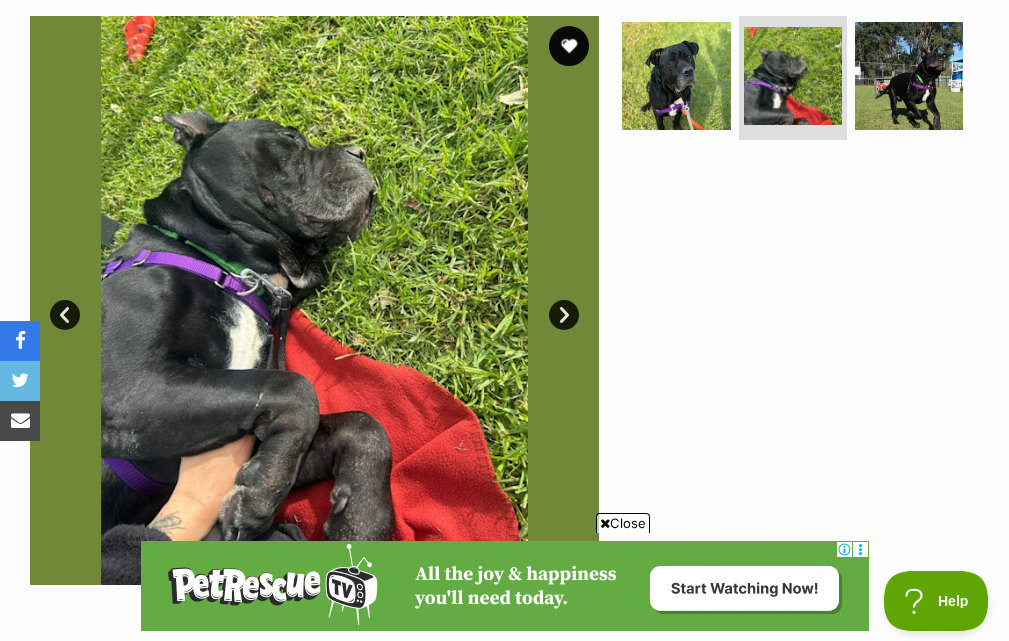 scroll, scrollTop: 0, scrollLeft: 0, axis: both 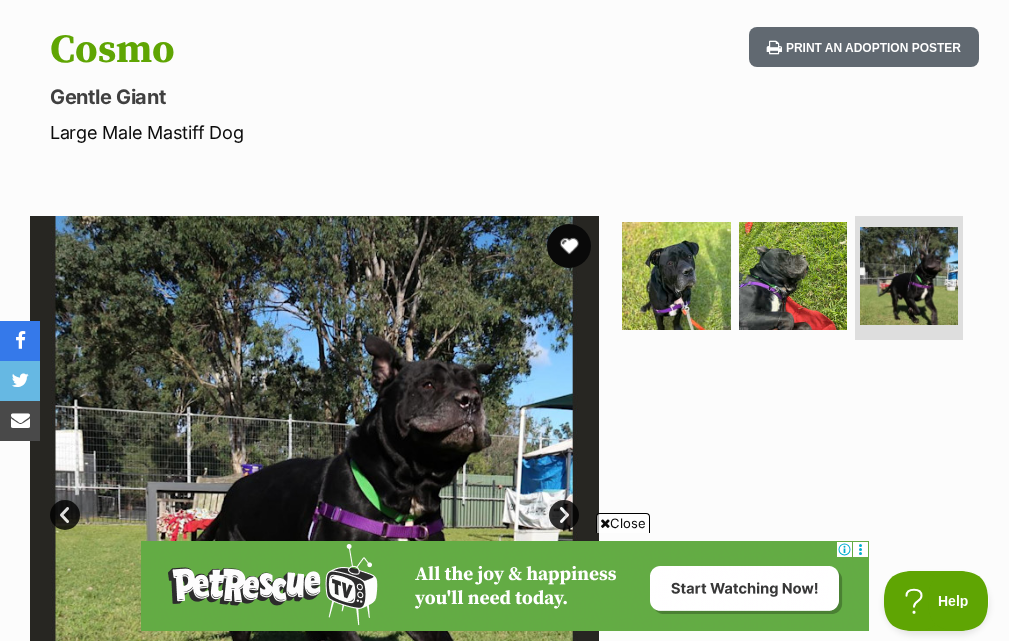 click at bounding box center [569, 246] 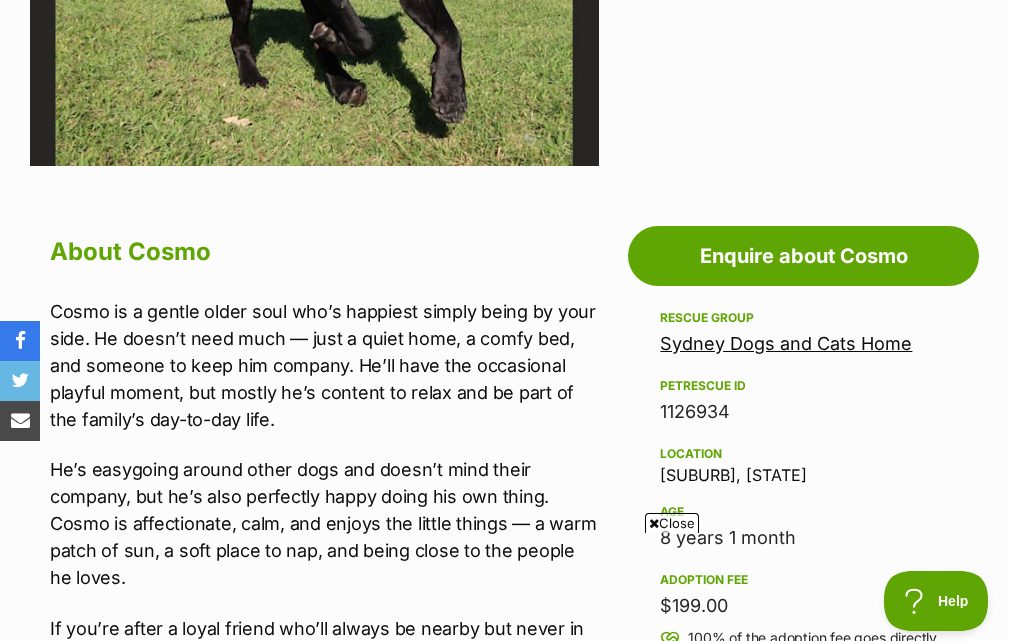 scroll, scrollTop: 500, scrollLeft: 0, axis: vertical 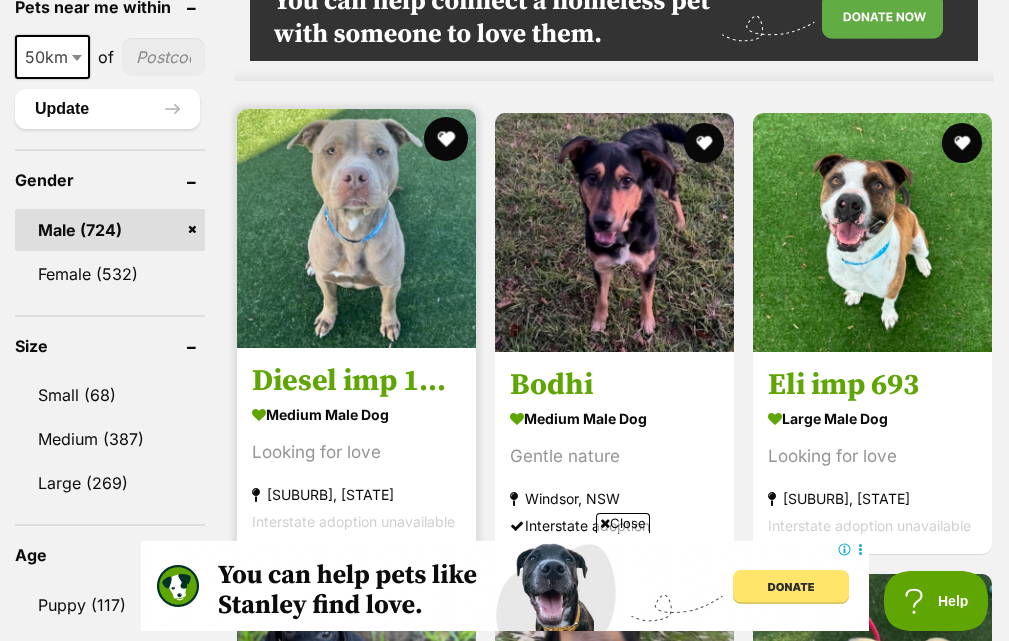 click at bounding box center (446, 139) 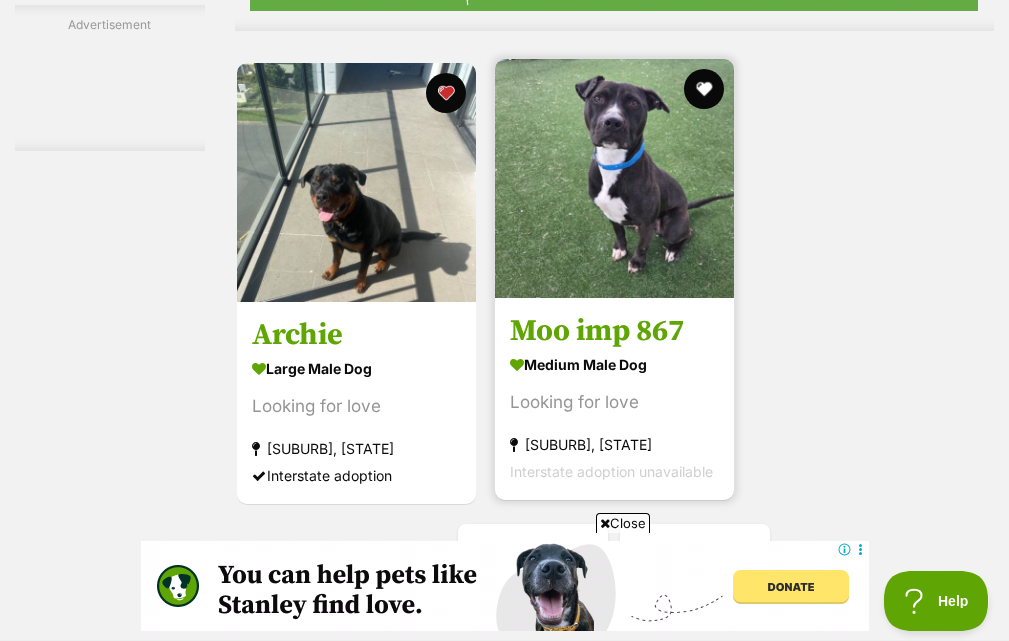 scroll, scrollTop: 4000, scrollLeft: 0, axis: vertical 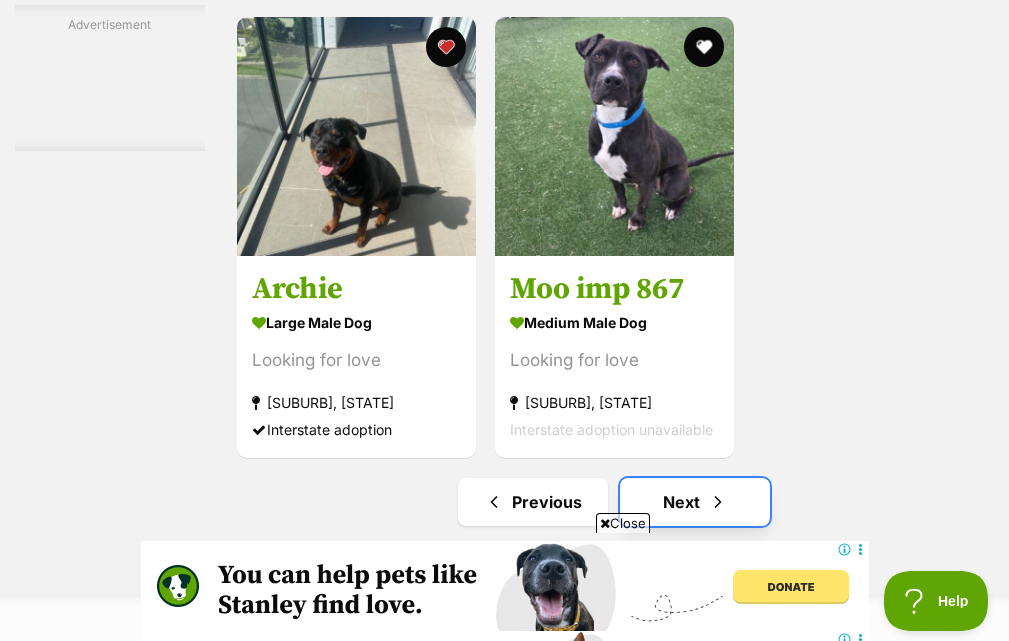 click at bounding box center (718, 502) 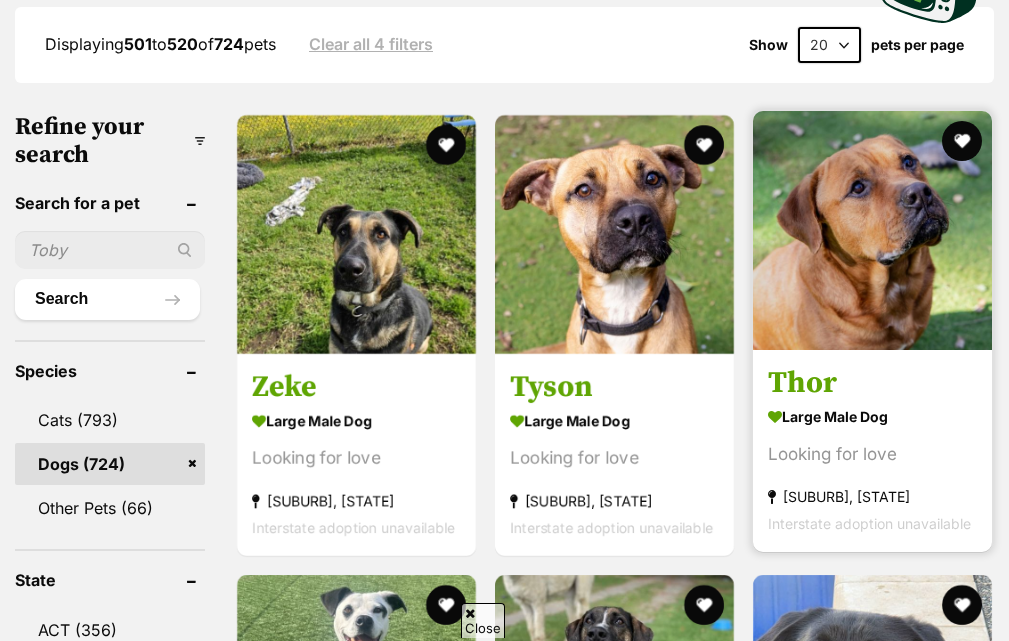 scroll, scrollTop: 600, scrollLeft: 0, axis: vertical 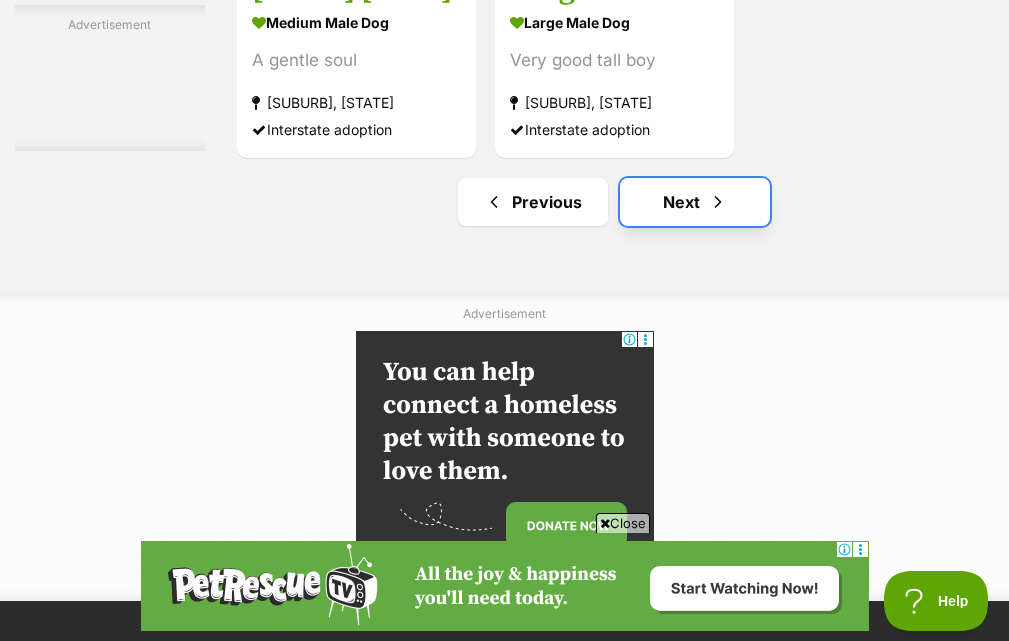 click at bounding box center (718, 202) 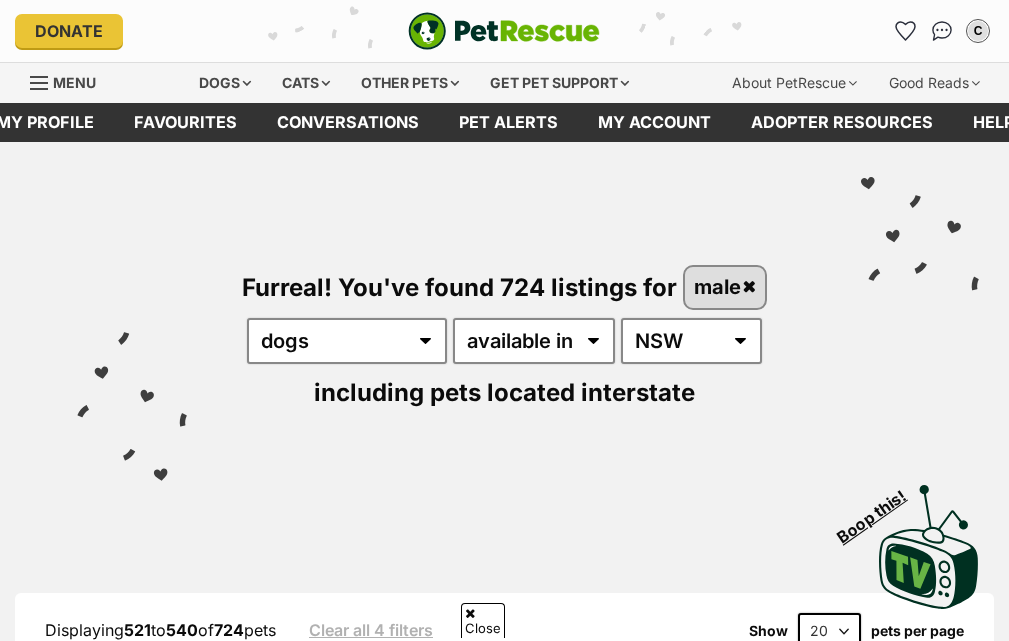 scroll, scrollTop: 600, scrollLeft: 0, axis: vertical 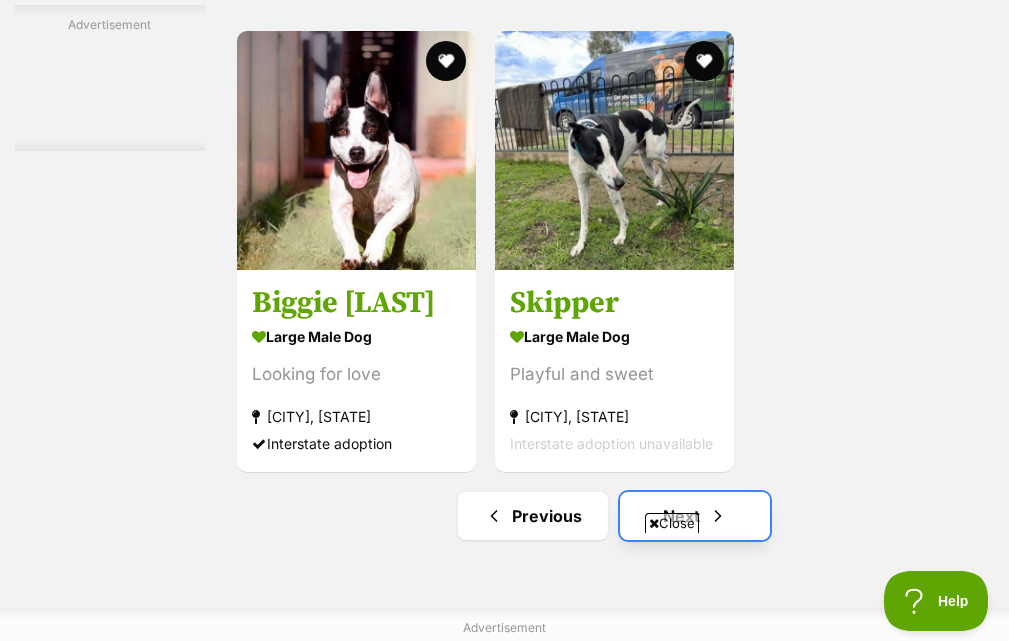 click at bounding box center (718, 516) 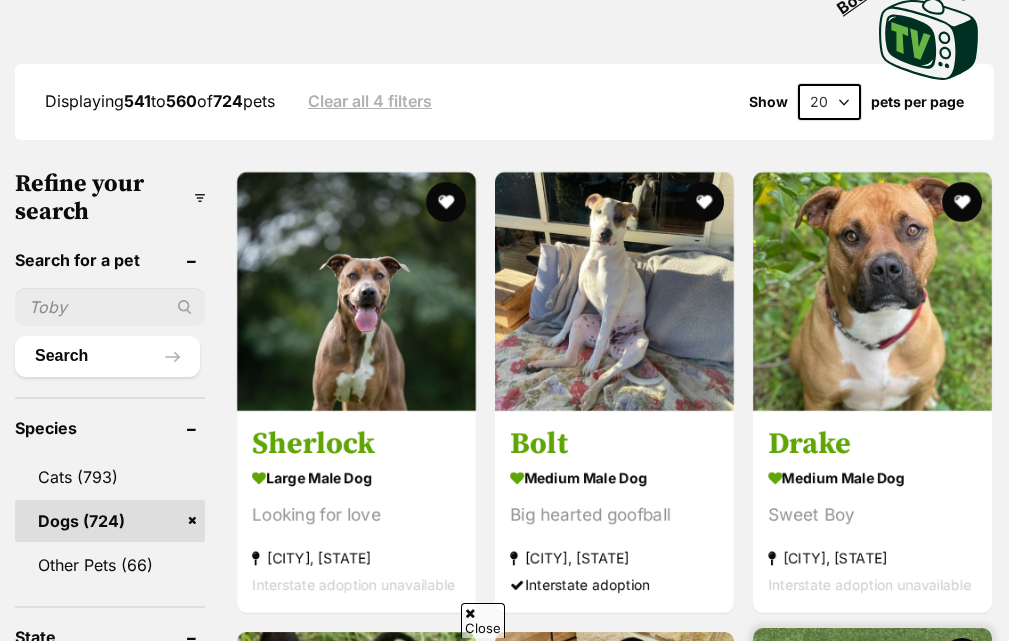 scroll, scrollTop: 600, scrollLeft: 0, axis: vertical 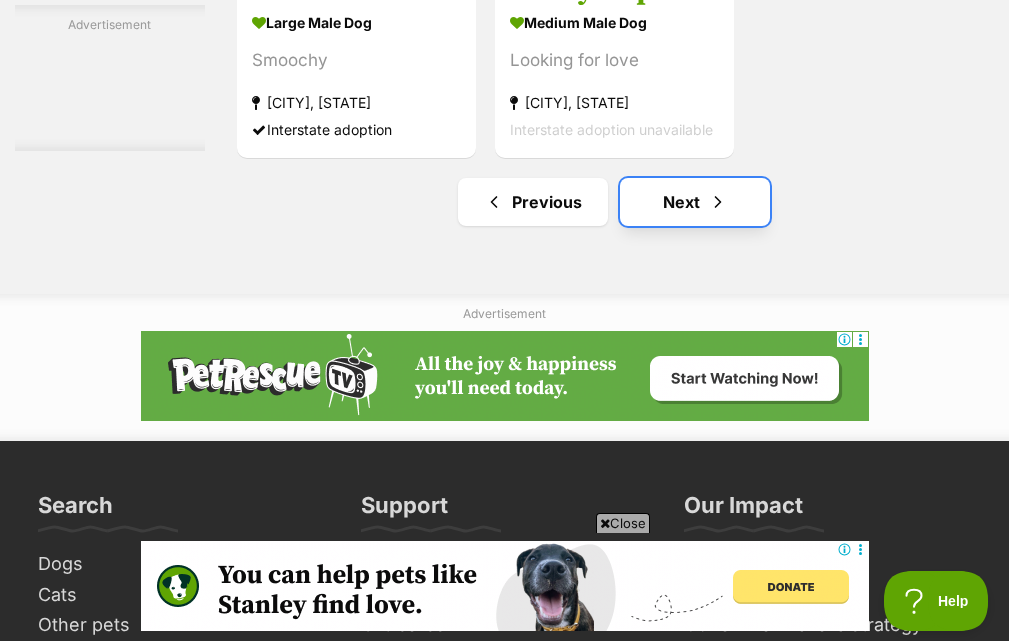 click on "Next" at bounding box center (695, 202) 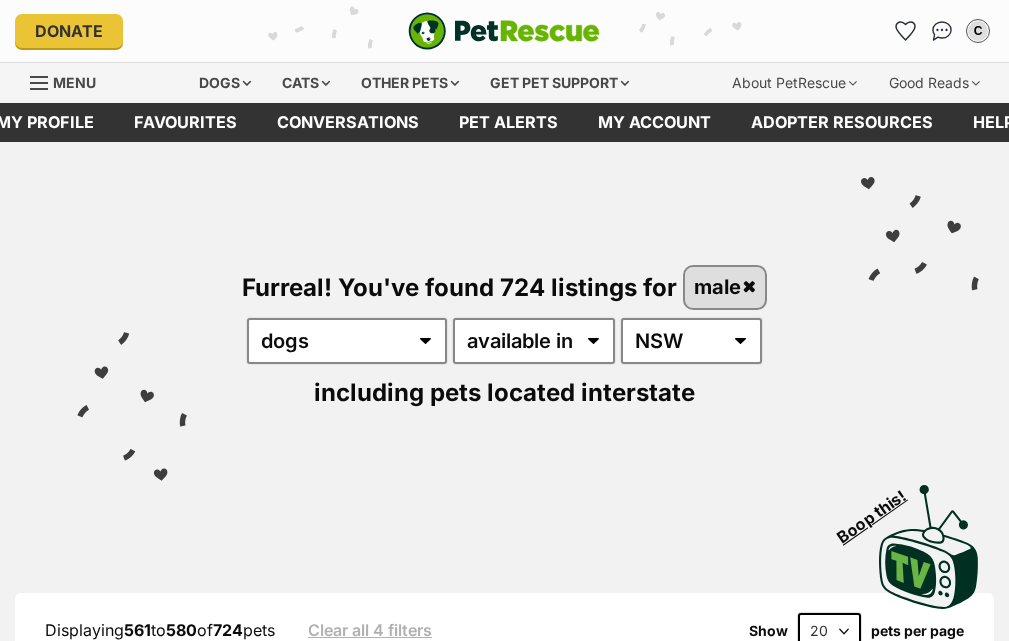 scroll, scrollTop: 0, scrollLeft: 0, axis: both 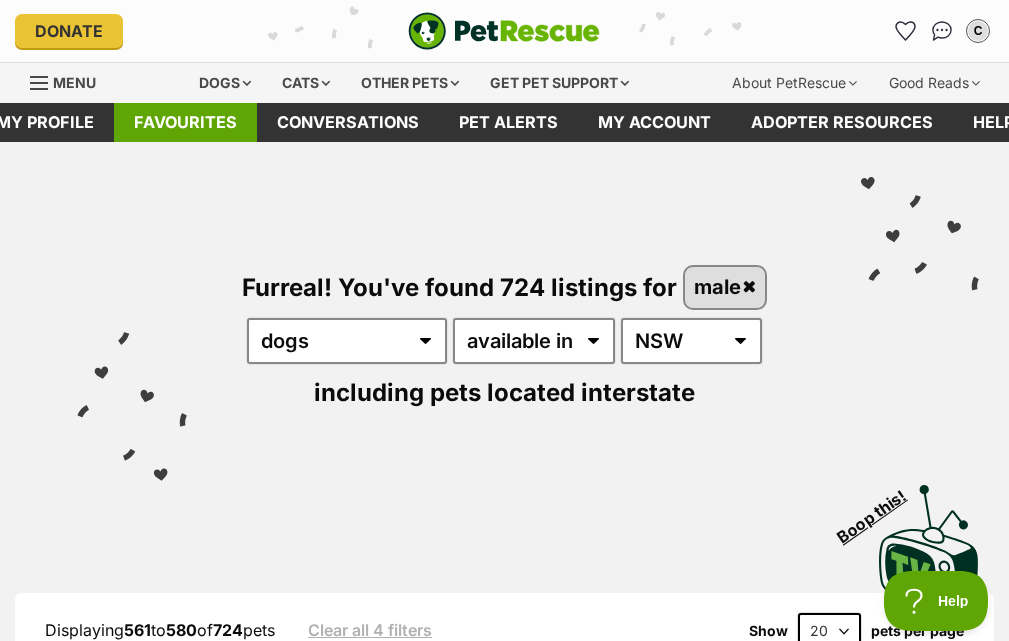 click on "Favourites" at bounding box center (185, 122) 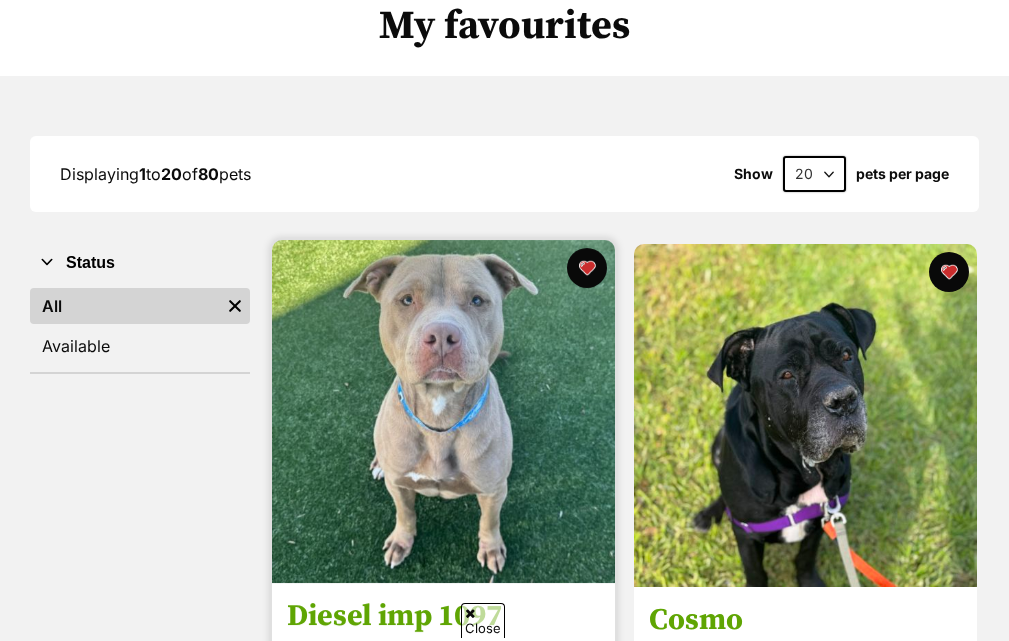 scroll, scrollTop: 300, scrollLeft: 0, axis: vertical 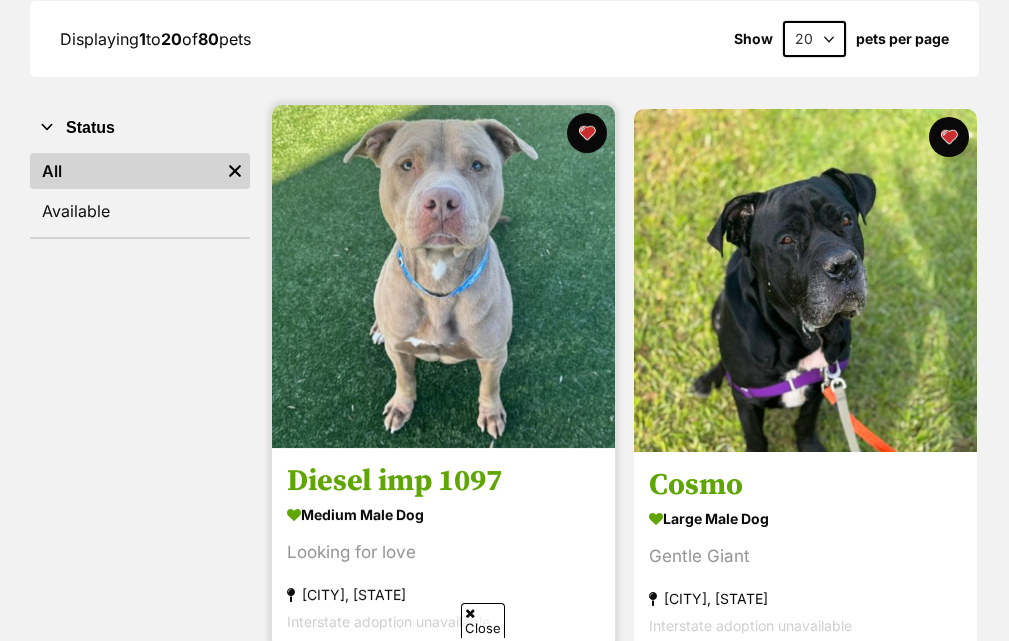 click at bounding box center [443, 276] 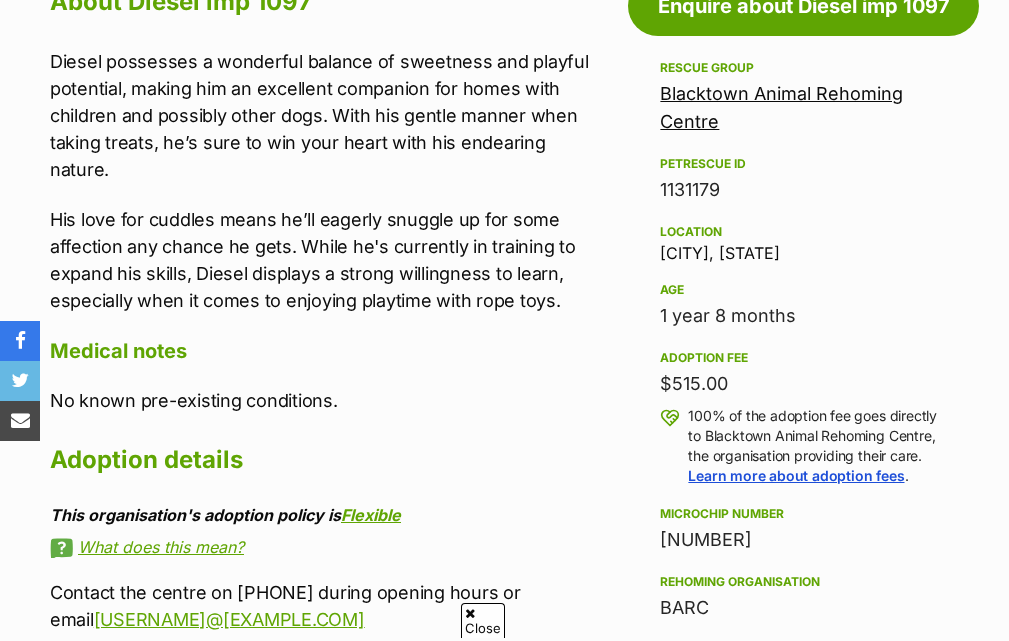 scroll, scrollTop: 778, scrollLeft: 0, axis: vertical 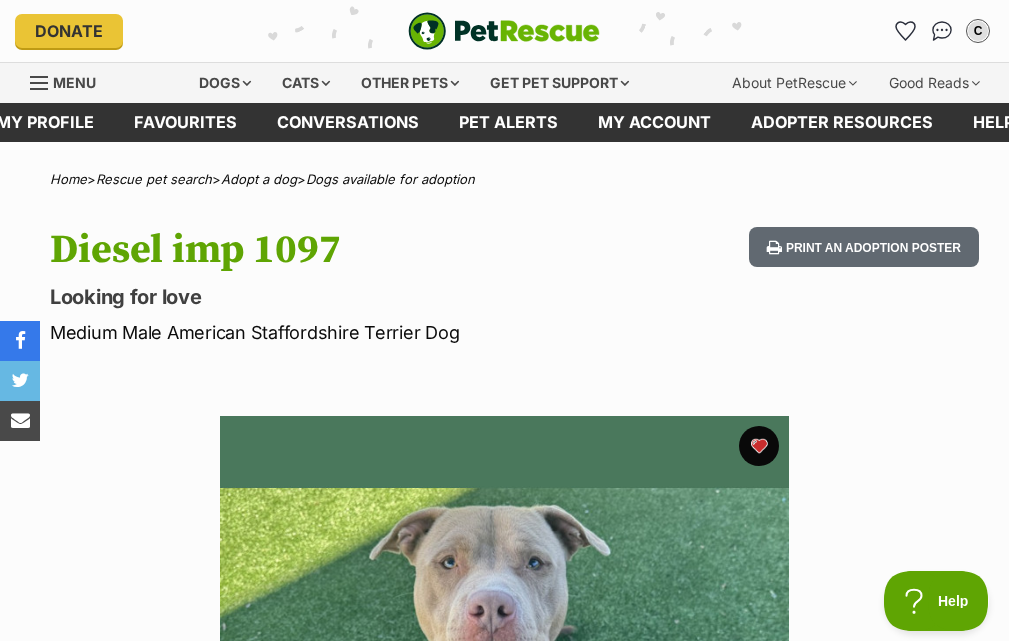 click on "Menu" at bounding box center (74, 82) 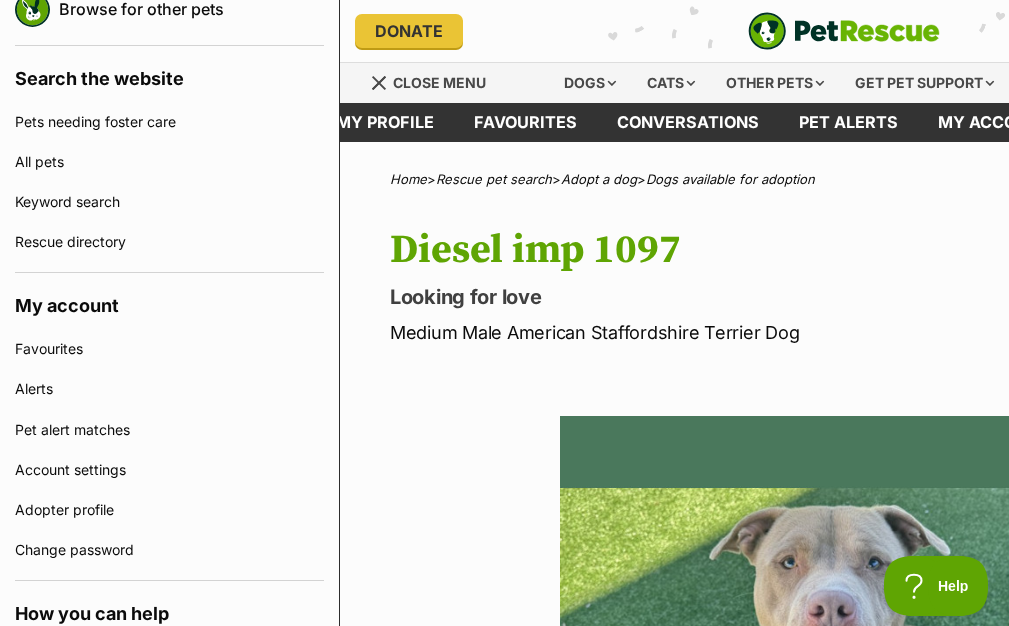 scroll, scrollTop: 393, scrollLeft: 0, axis: vertical 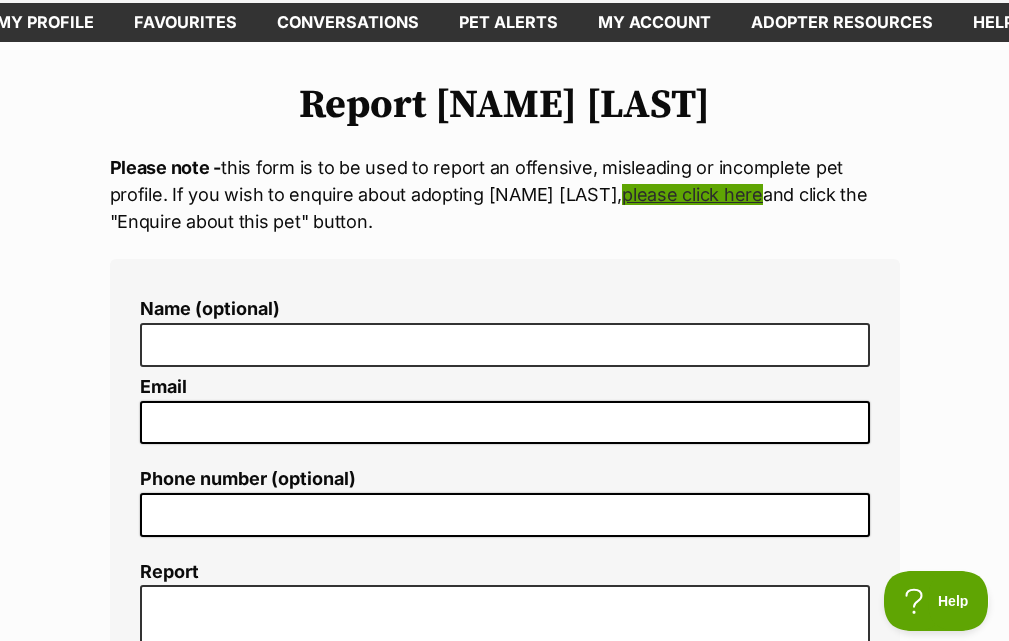 click on "please click here" at bounding box center (692, 194) 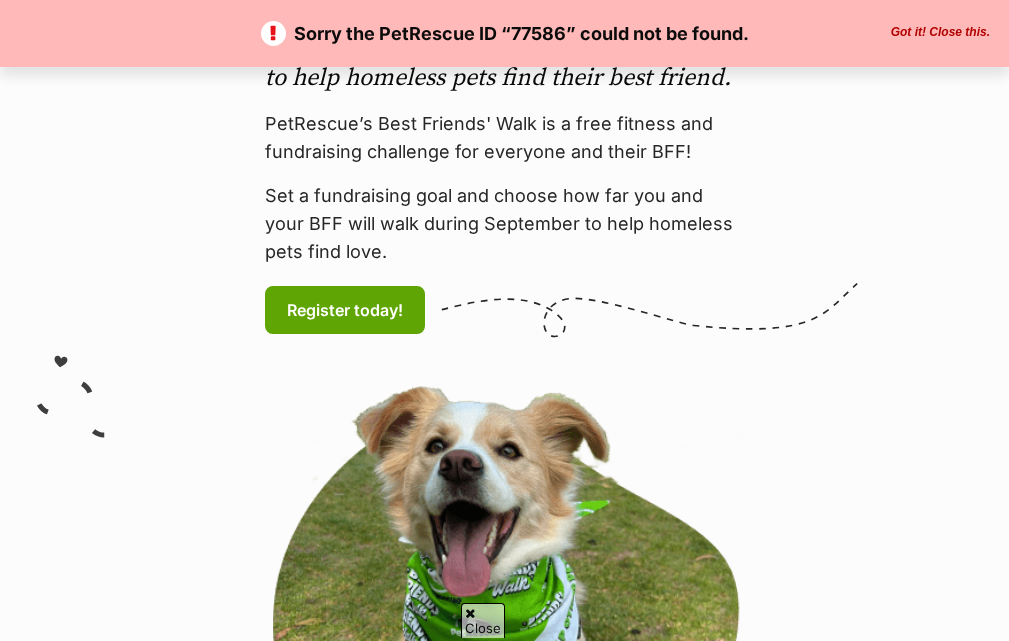 scroll, scrollTop: 400, scrollLeft: 0, axis: vertical 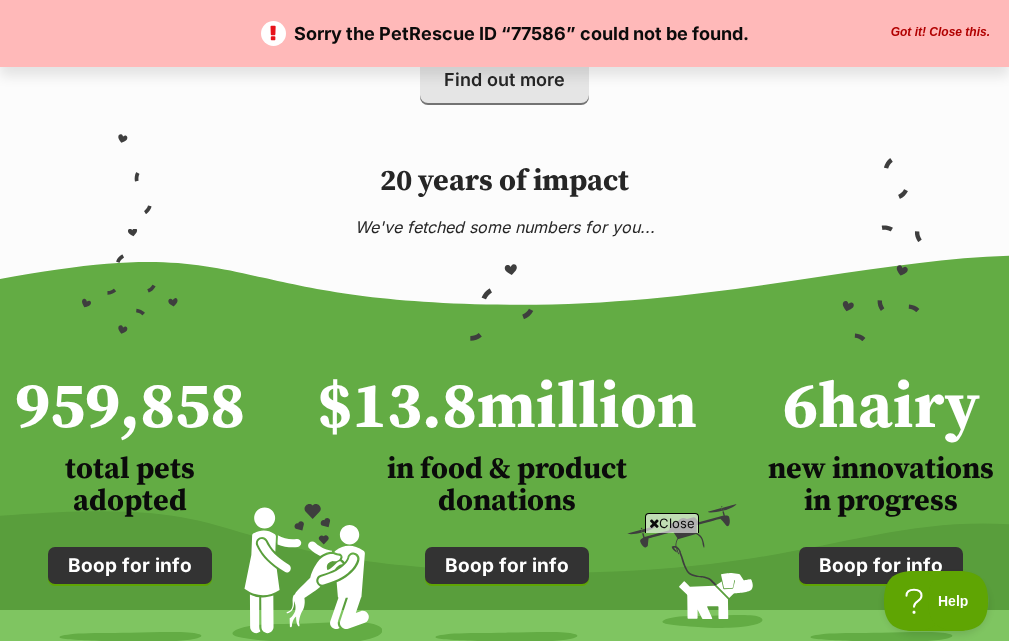 click on "Find a dog" at bounding box center [220, 870] 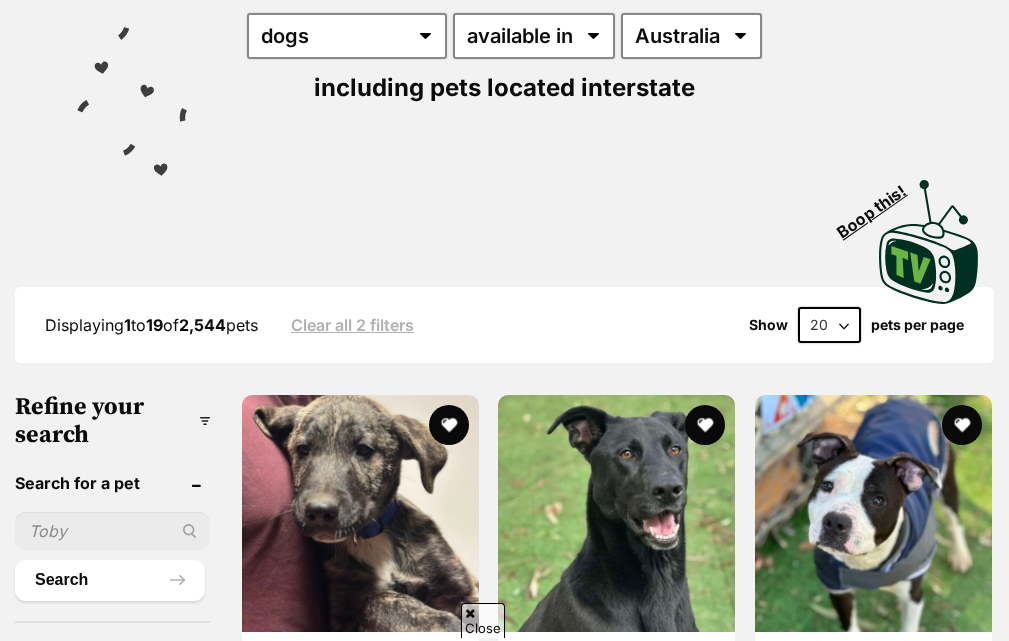 scroll, scrollTop: 400, scrollLeft: 0, axis: vertical 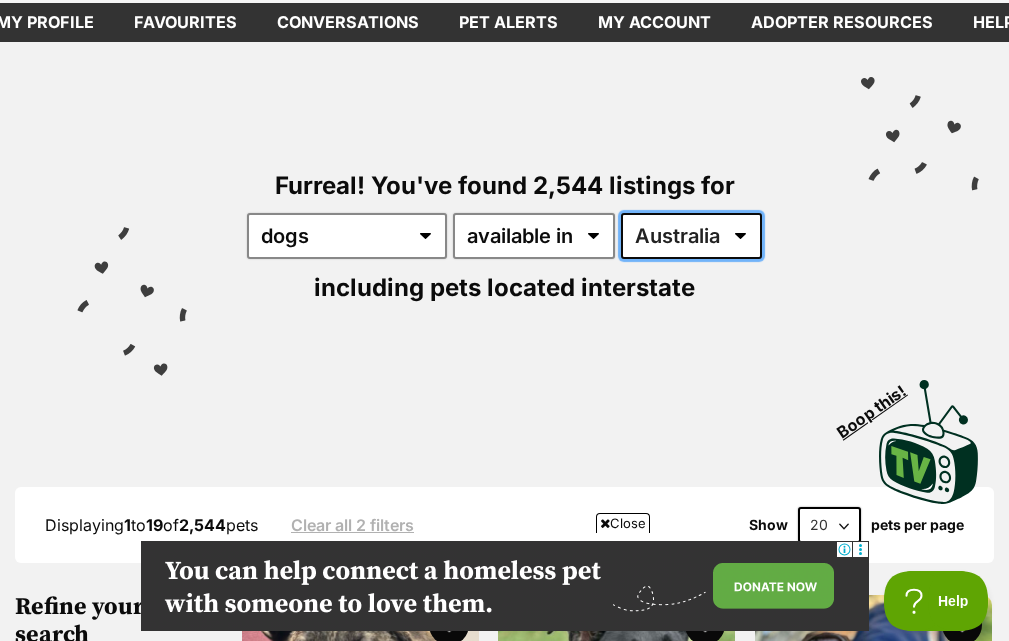 click on "Australia
ACT
NSW
NT
QLD
SA
TAS
VIC
WA" at bounding box center (691, 236) 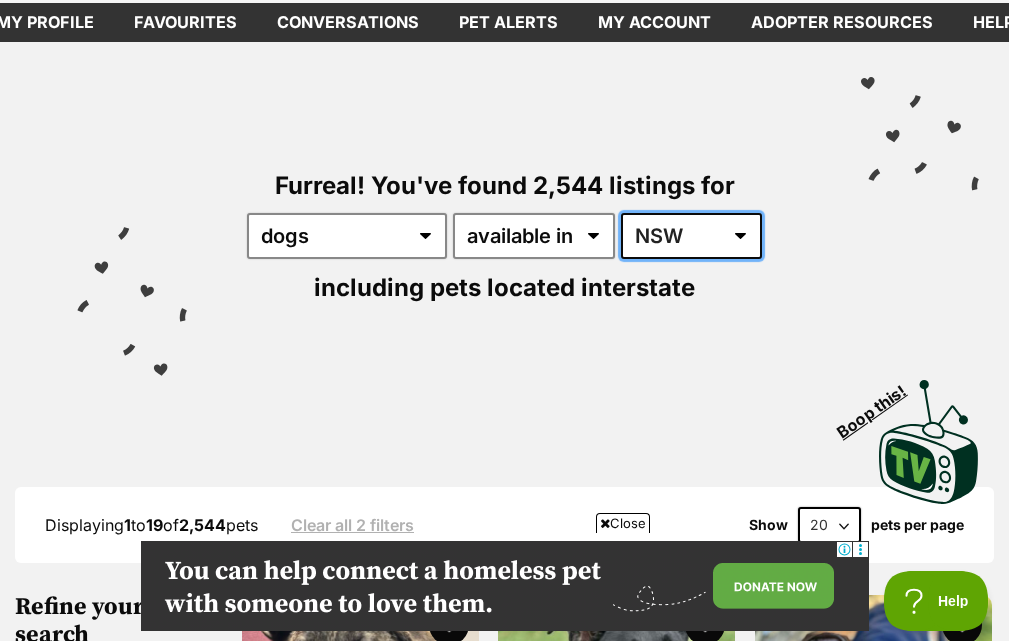 click on "Australia
ACT
NSW
NT
QLD
SA
TAS
VIC
WA" at bounding box center [691, 236] 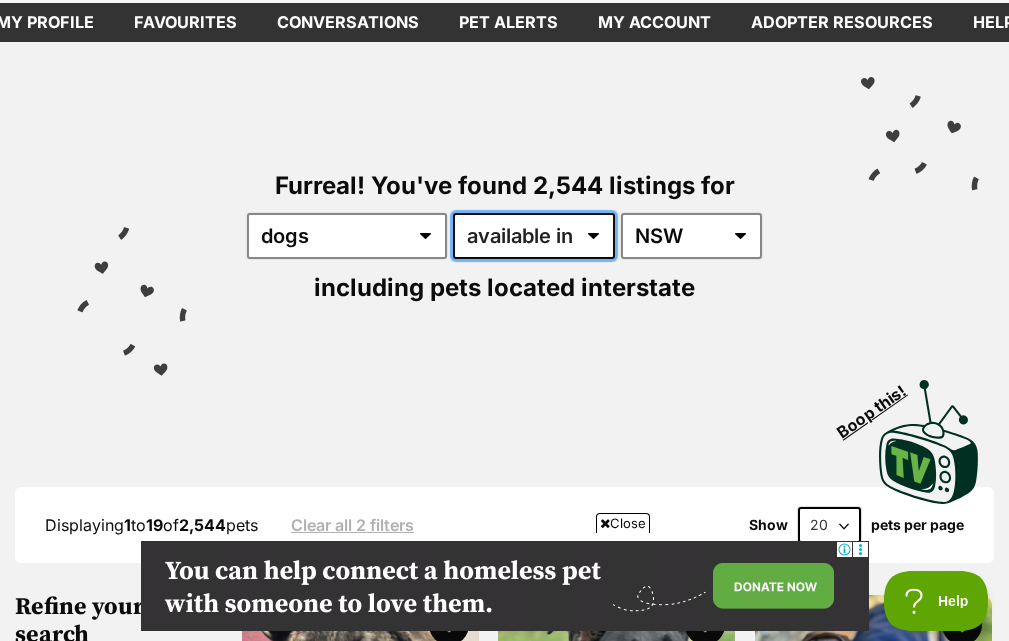 click on "available in
located in" at bounding box center [534, 236] 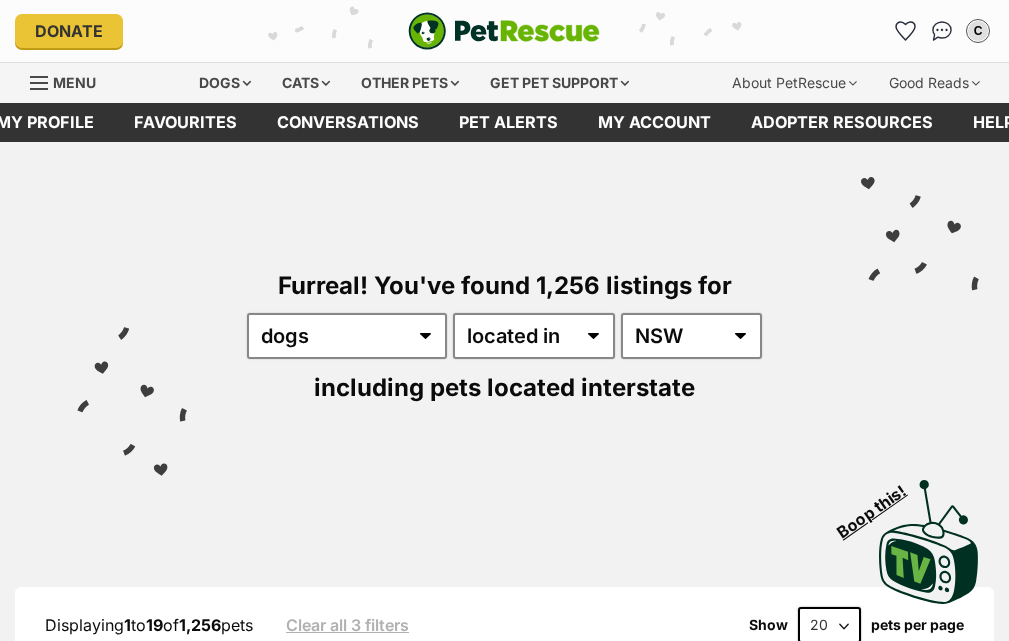 select on "disabled" 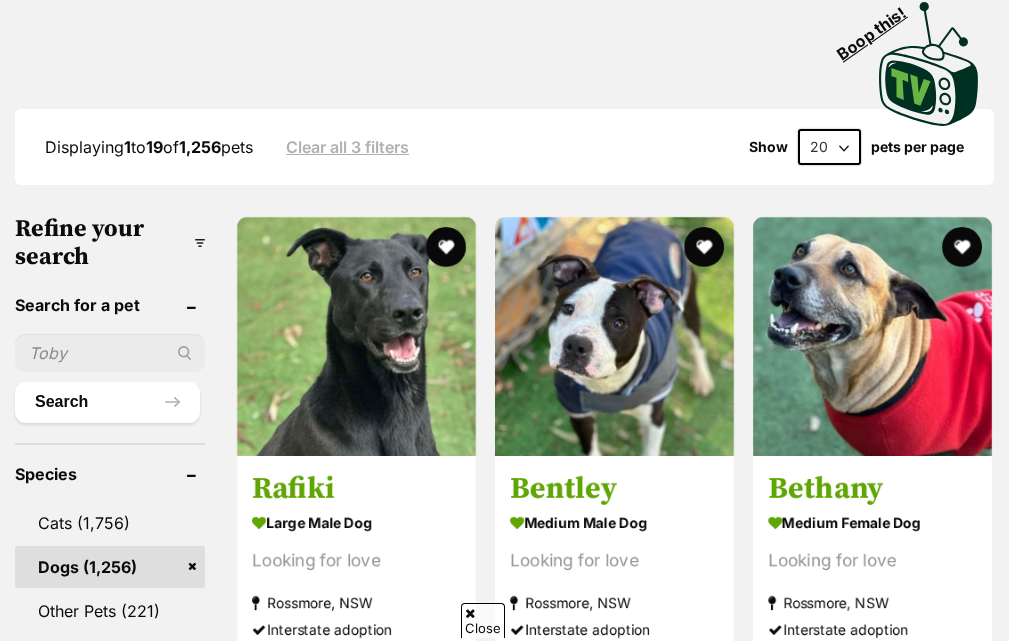 scroll, scrollTop: 600, scrollLeft: 0, axis: vertical 